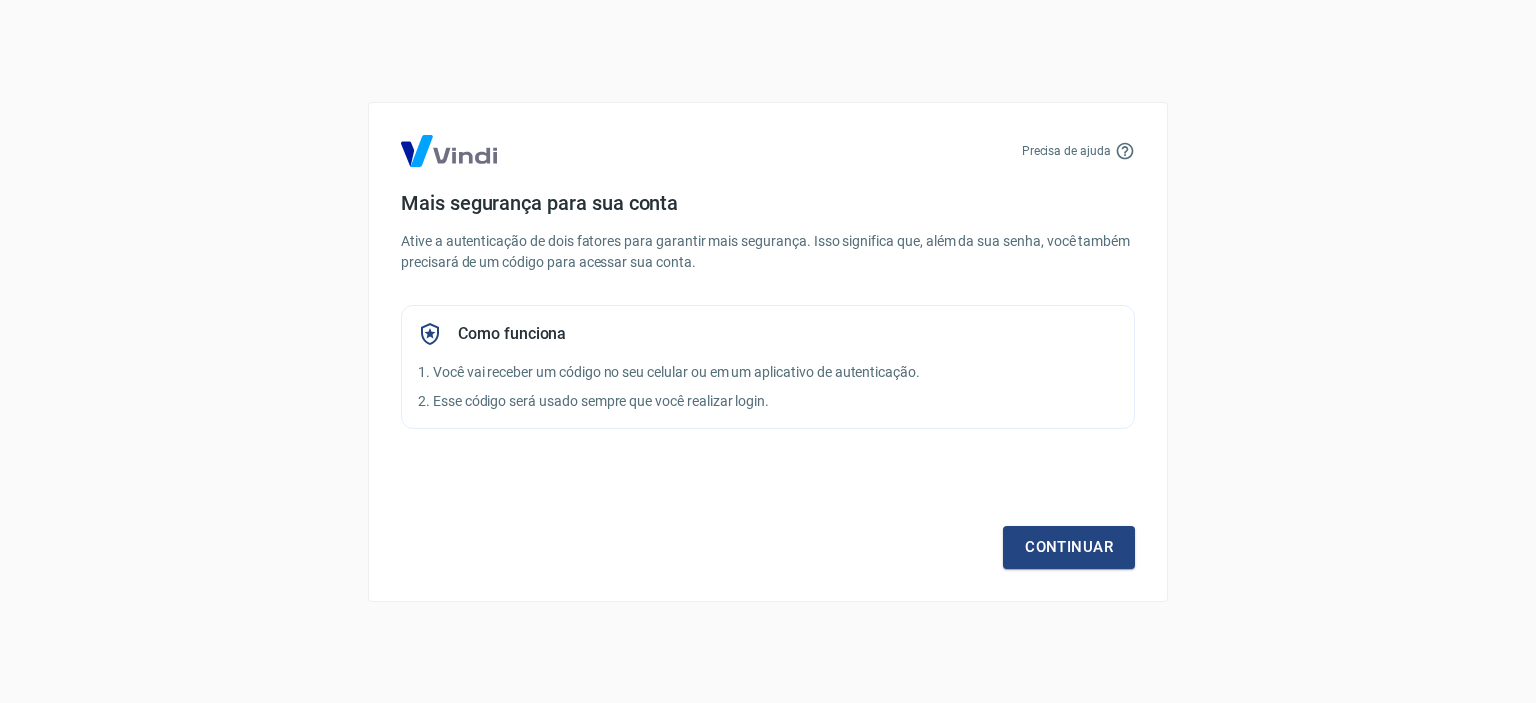 scroll, scrollTop: 0, scrollLeft: 0, axis: both 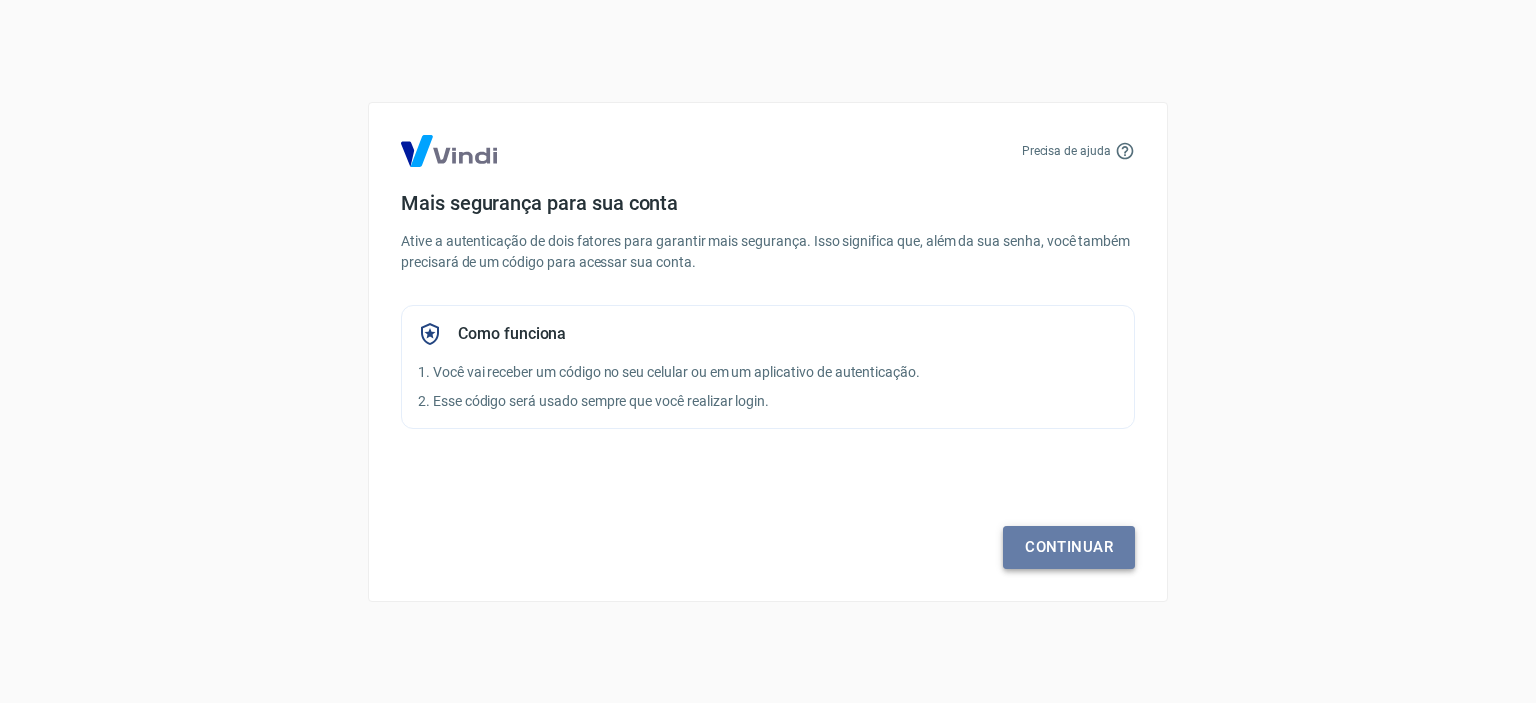 click on "Continuar" at bounding box center (1069, 547) 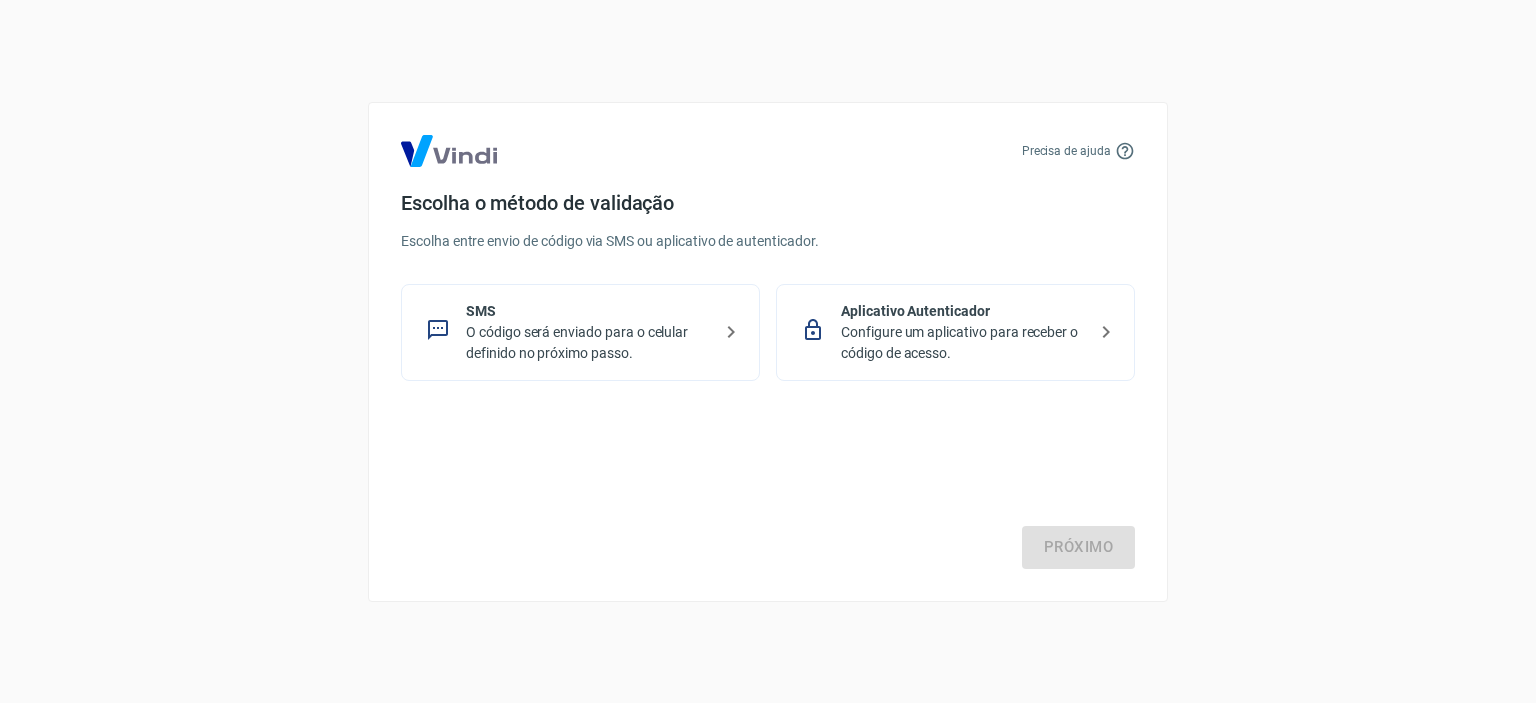 click on "Configure um aplicativo para receber o código de acesso." at bounding box center [963, 343] 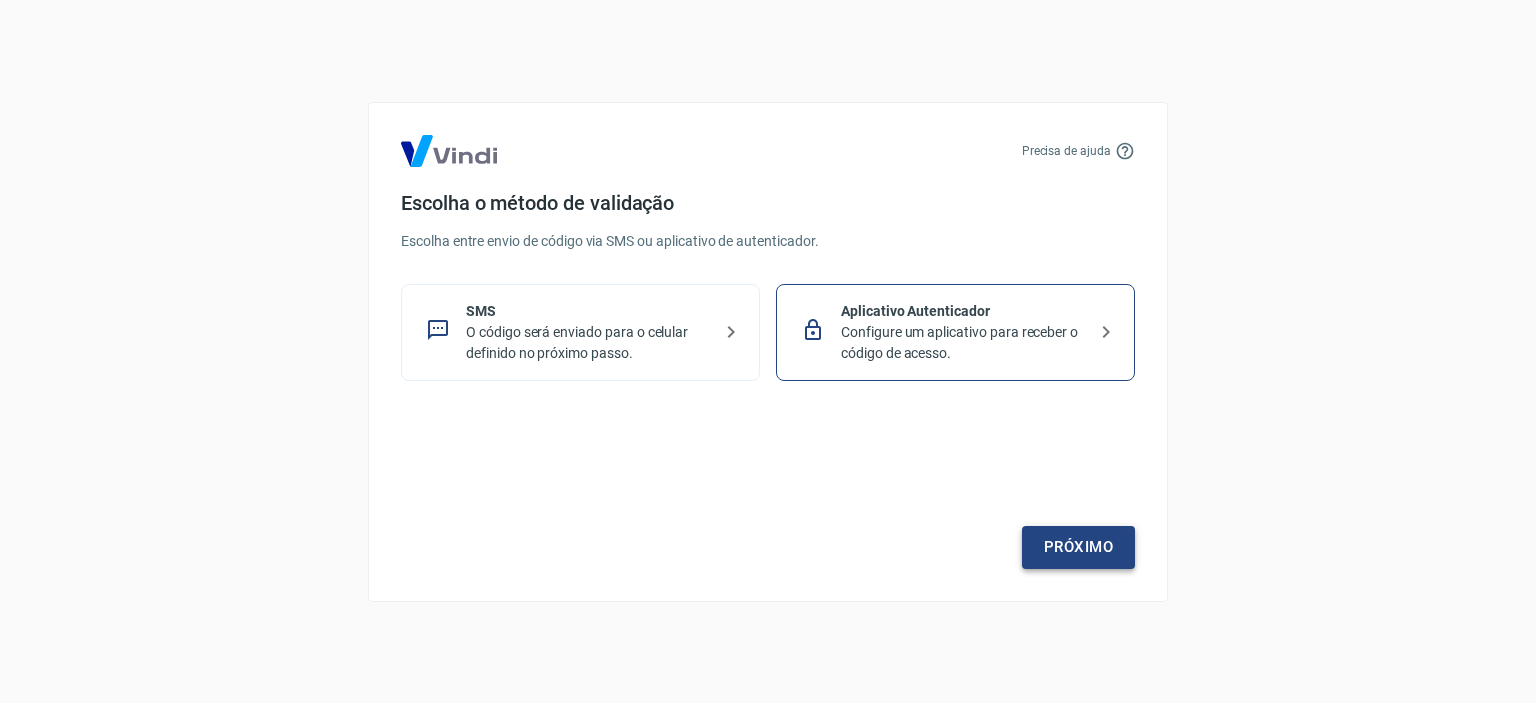 click on "Próximo" at bounding box center (1078, 547) 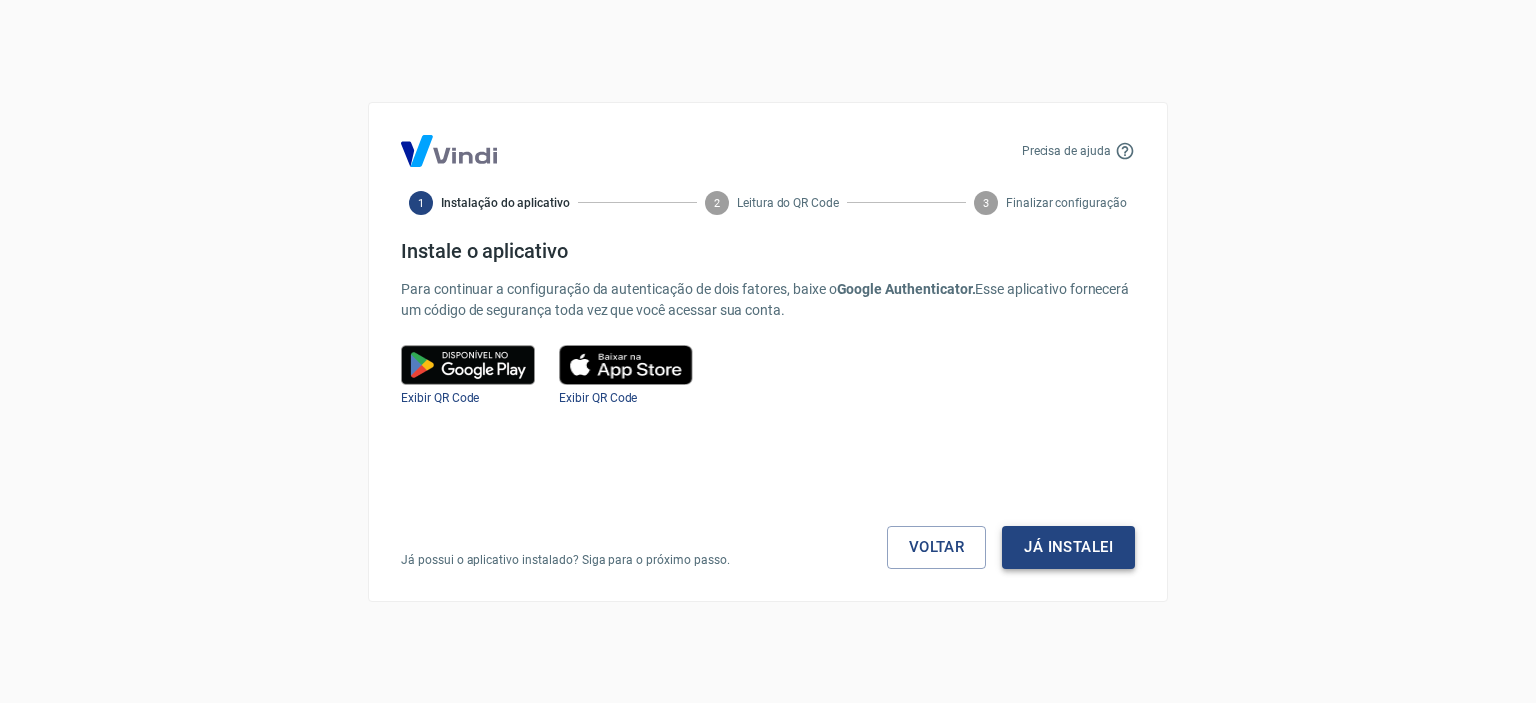 click on "Já instalei" at bounding box center (1068, 547) 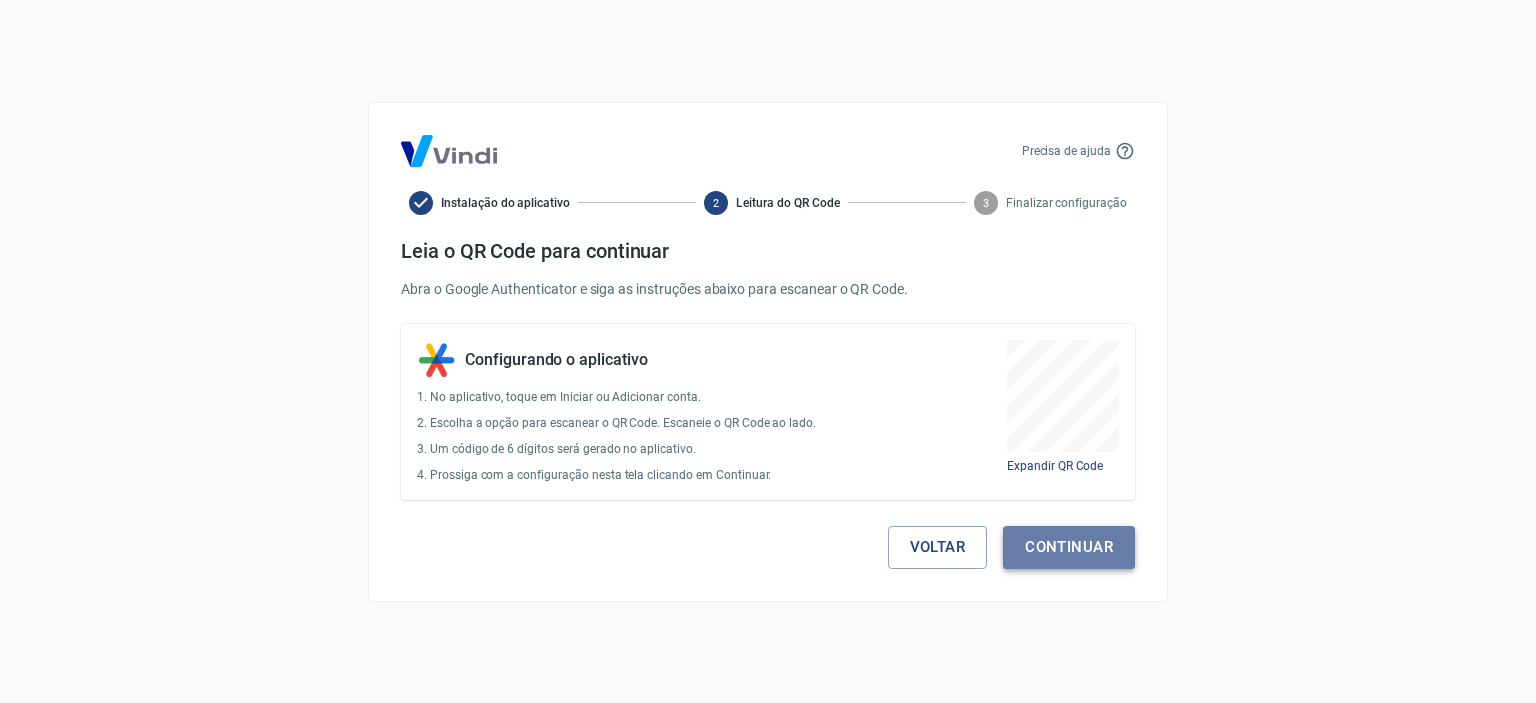 click on "Continuar" at bounding box center [1069, 547] 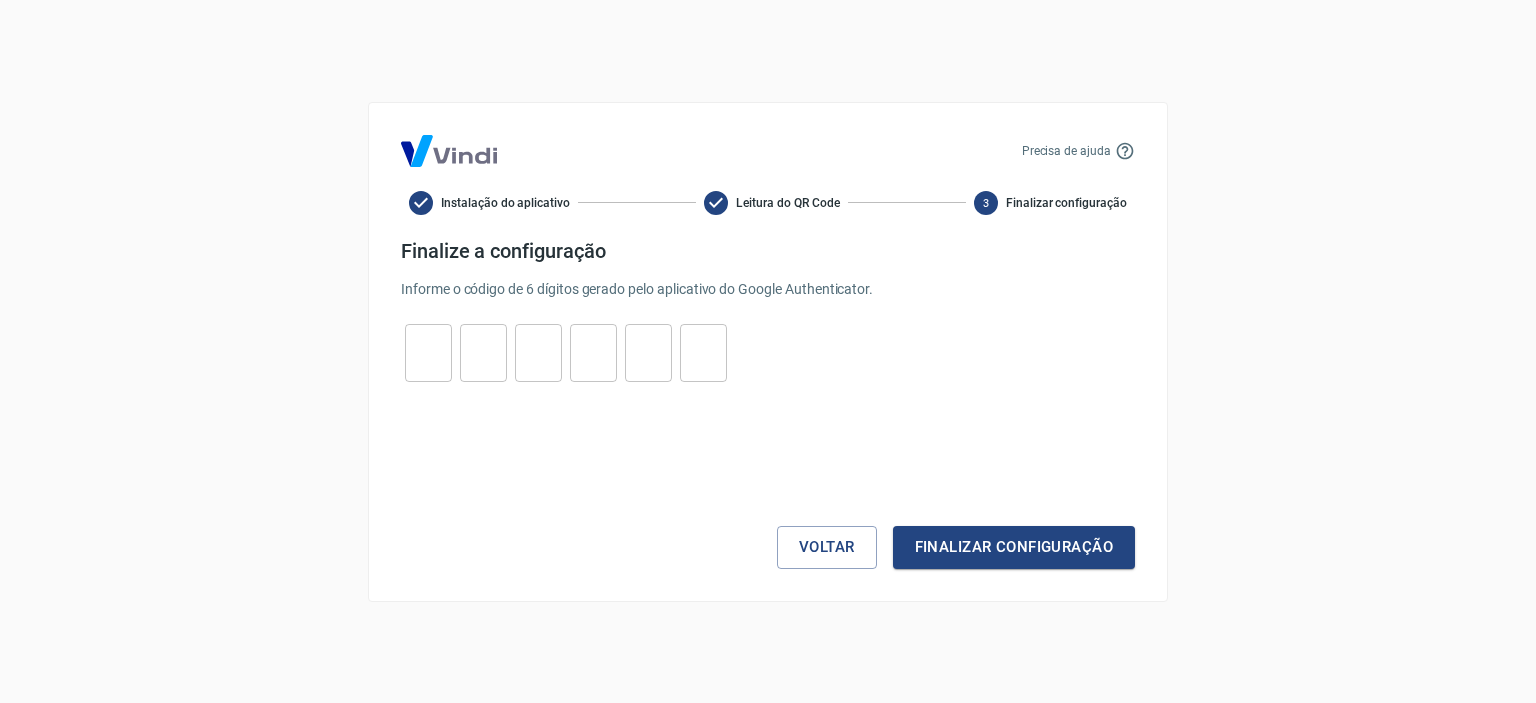click on "​ ​ ​ ​ ​ ​" at bounding box center (566, 353) 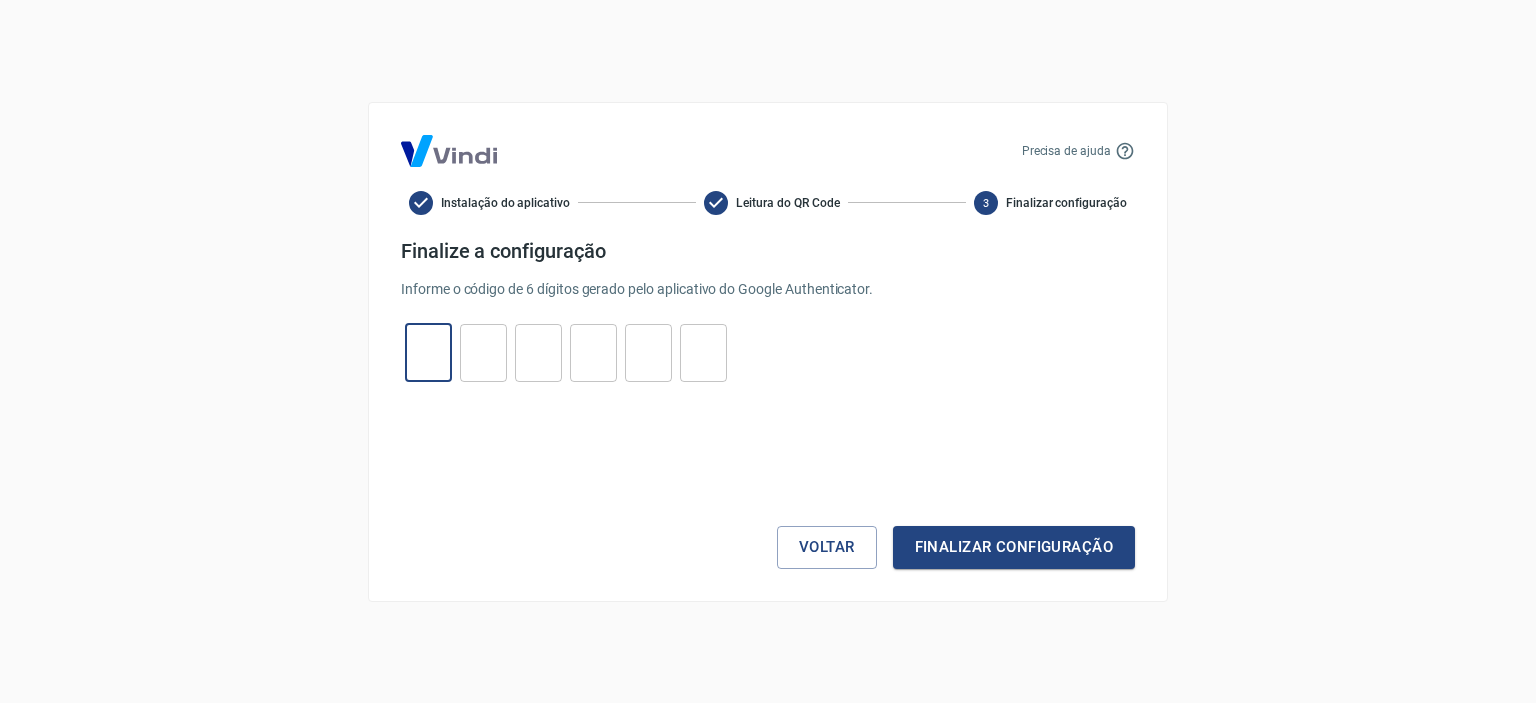 type on "7" 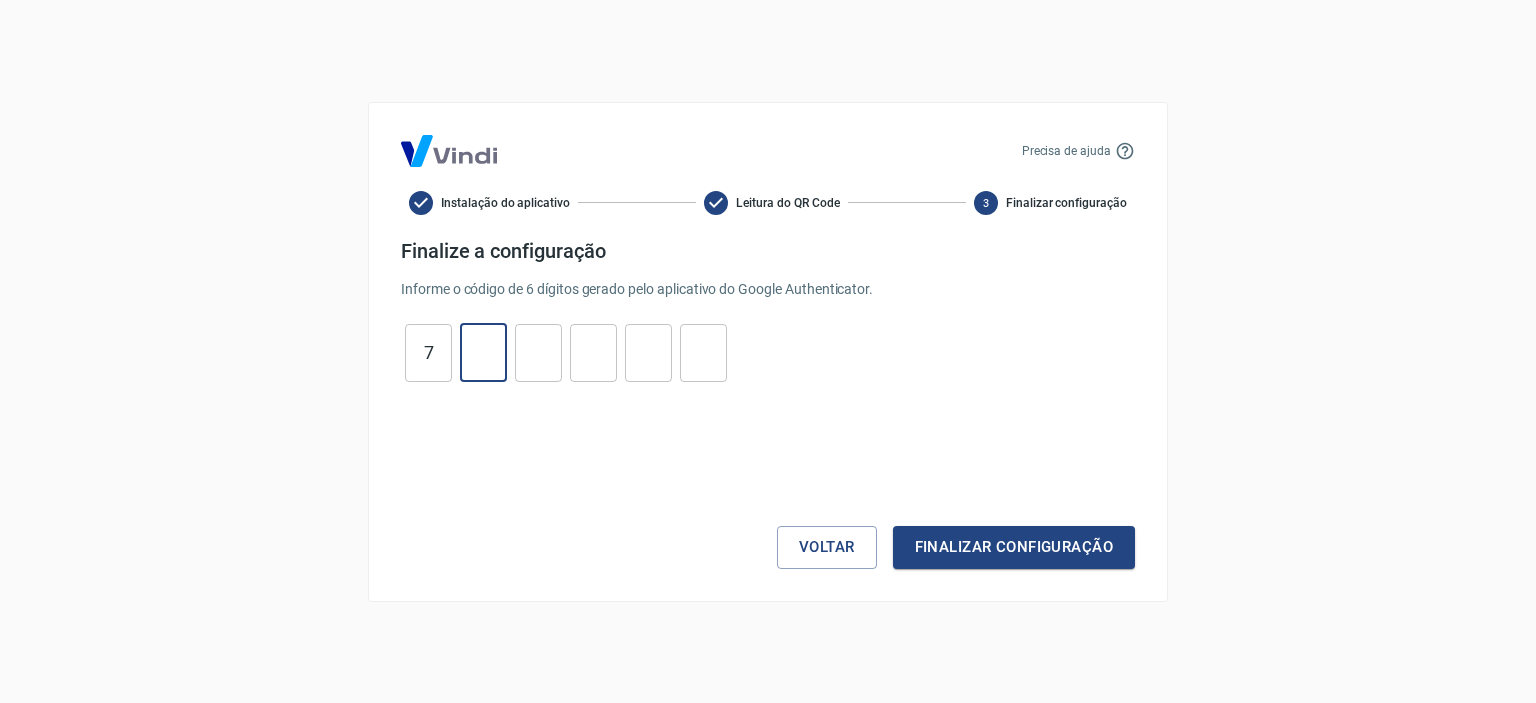type on "7" 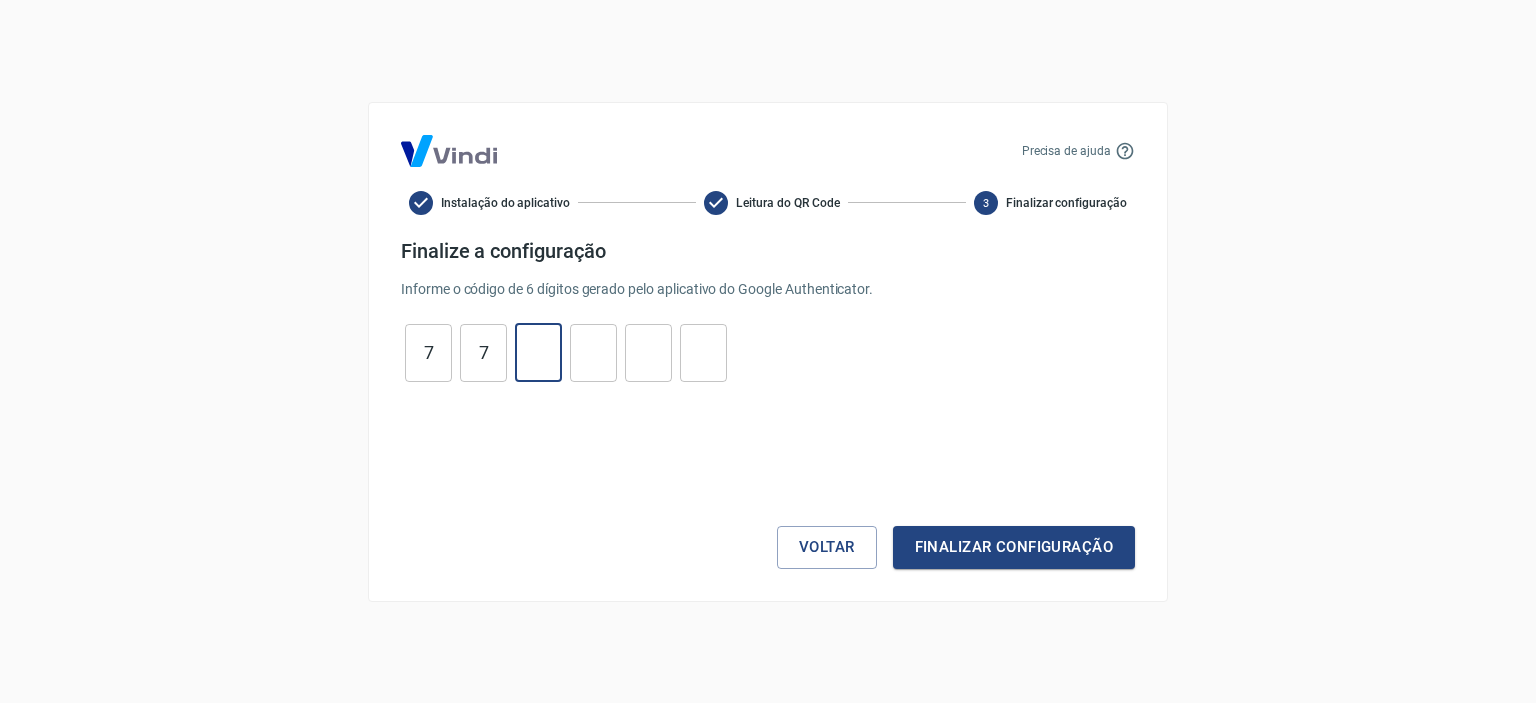type on "7" 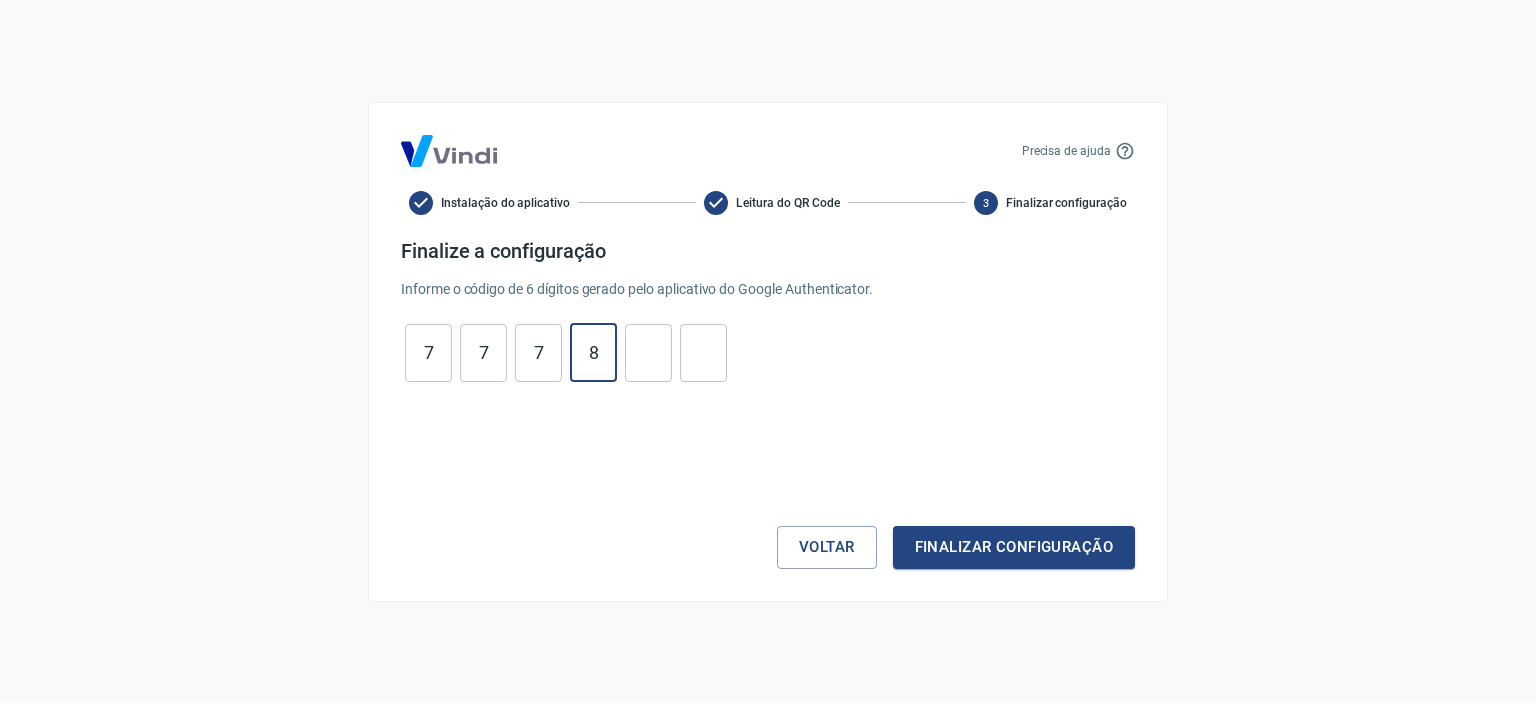 type on "8" 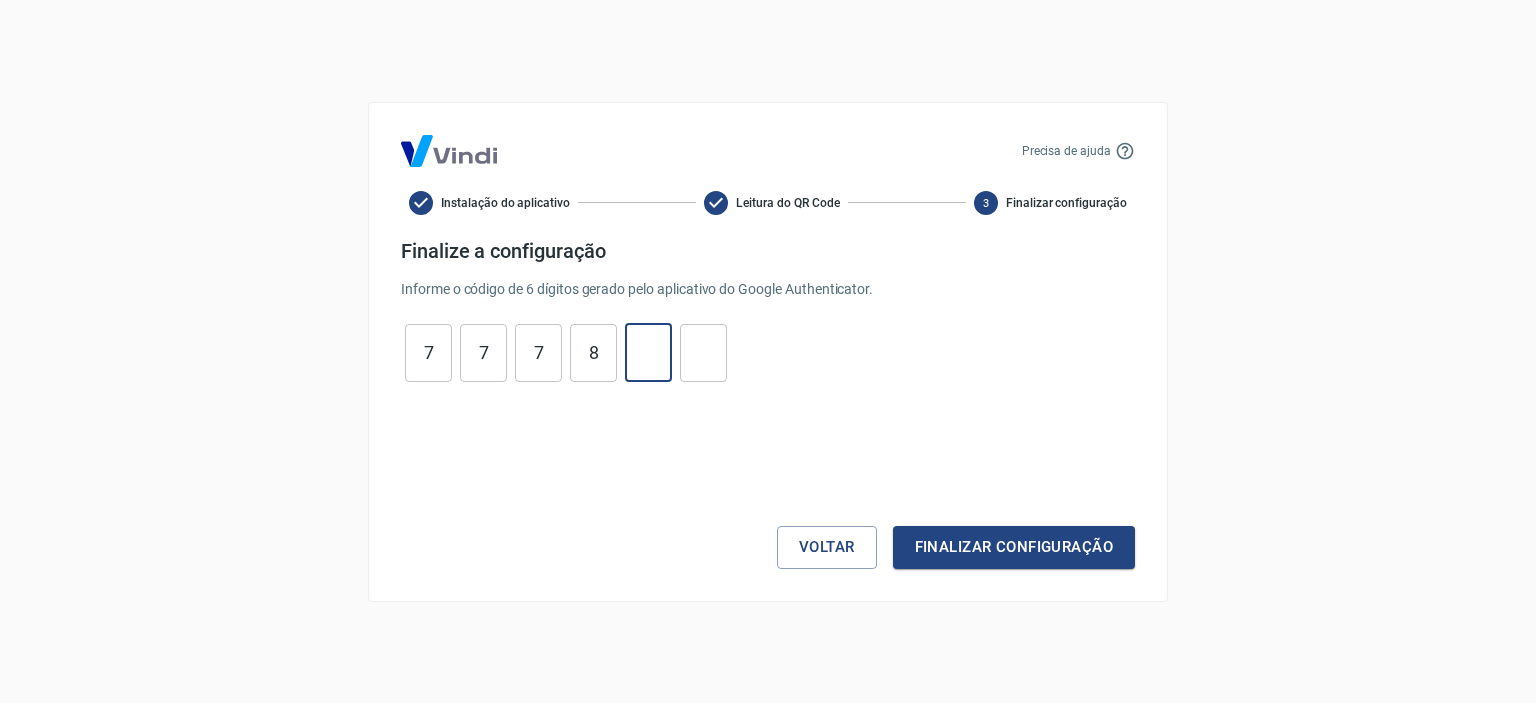 type on "0" 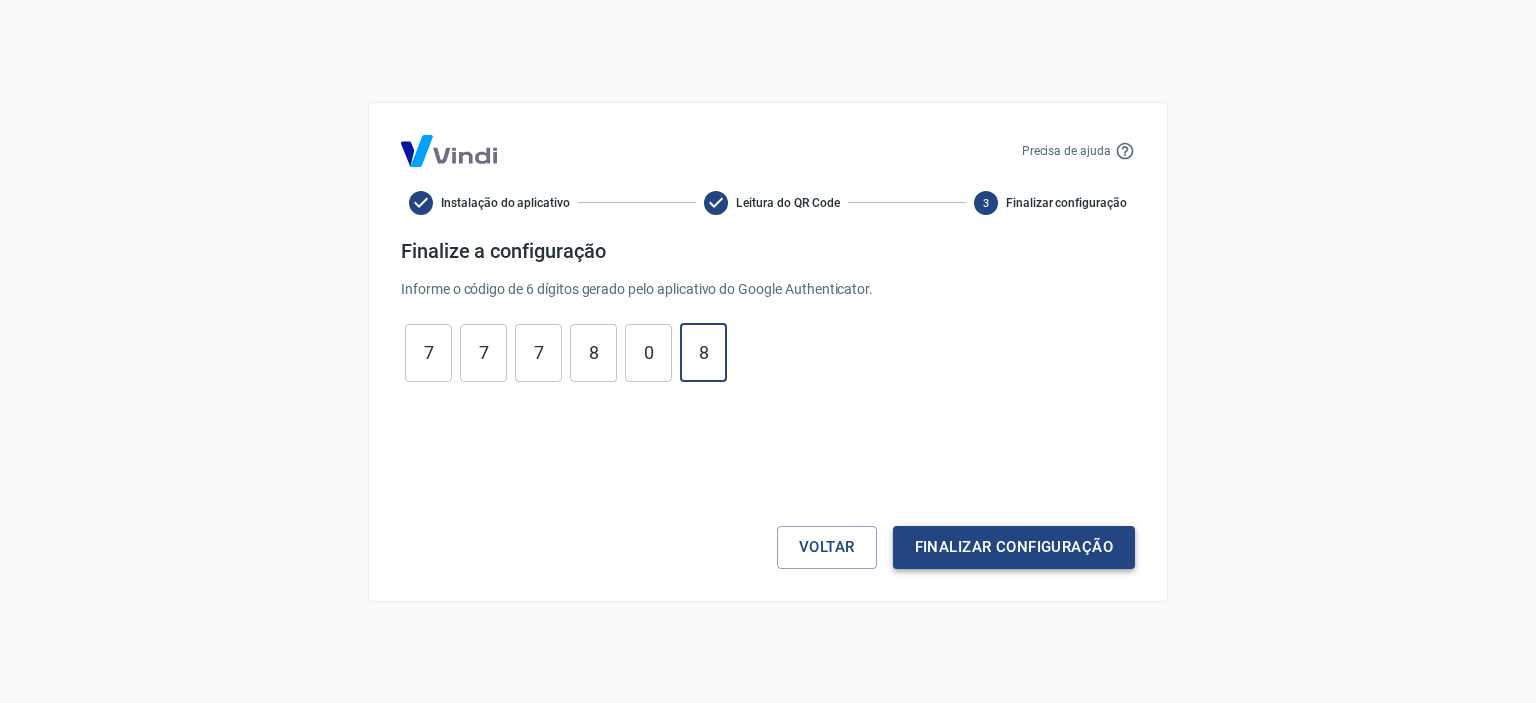 type on "8" 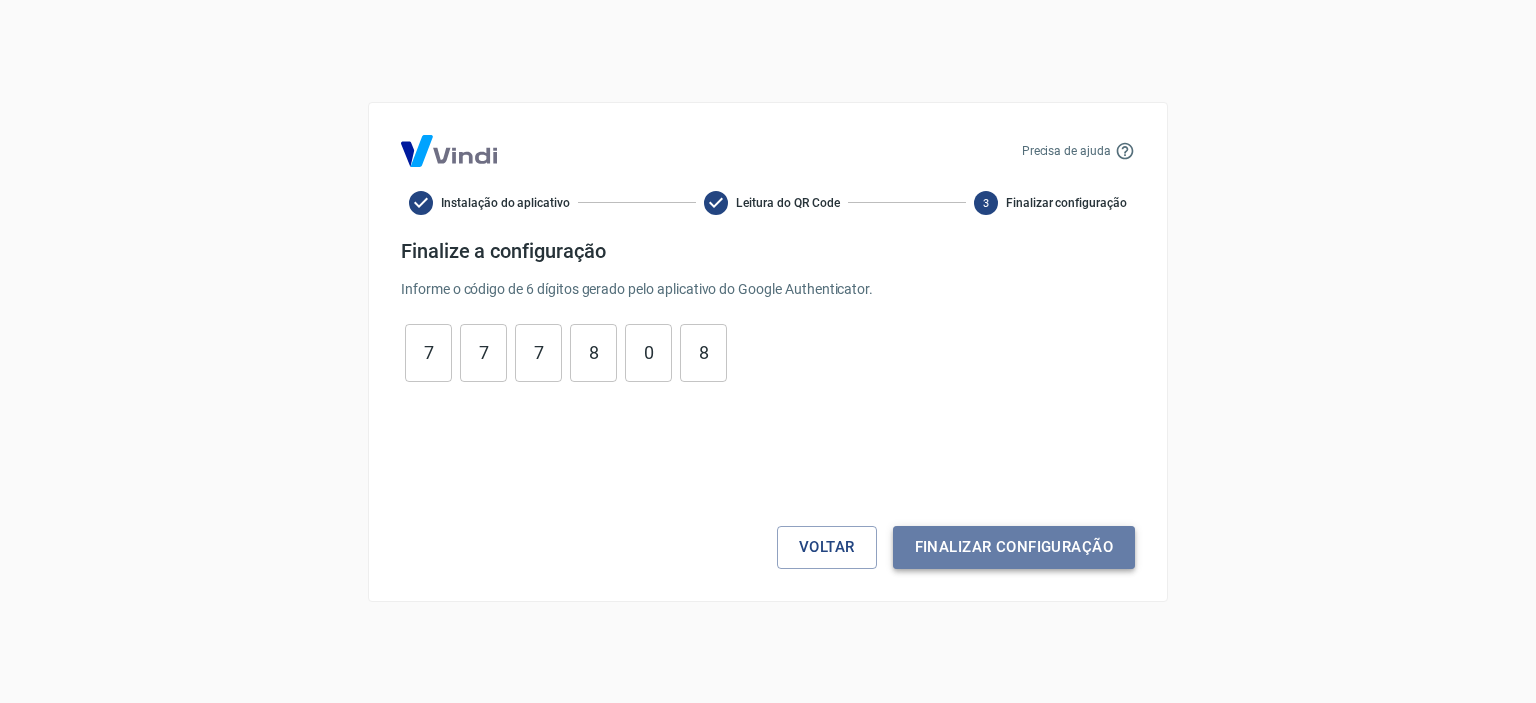 click on "Finalizar configuração" at bounding box center (1014, 547) 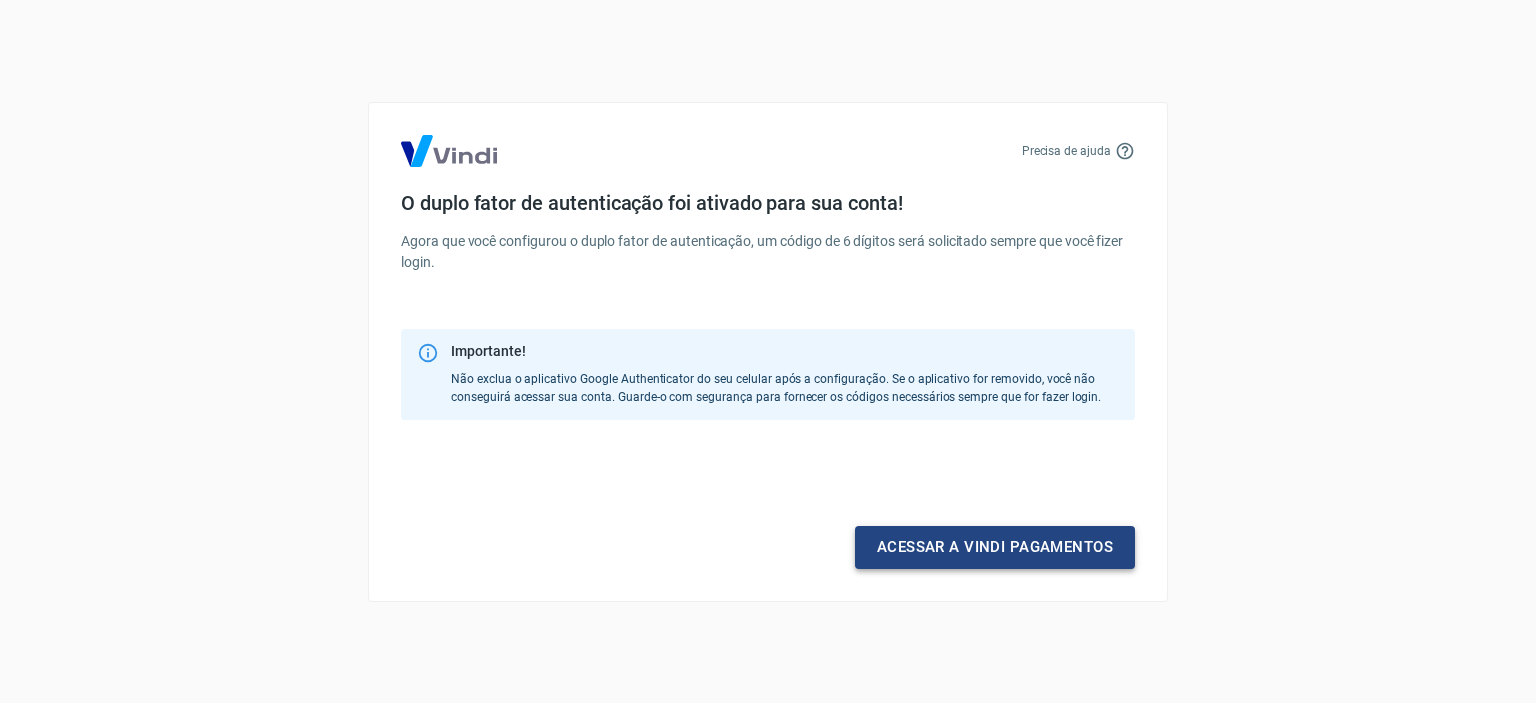 click on "Acessar a Vindi pagamentos" at bounding box center (995, 547) 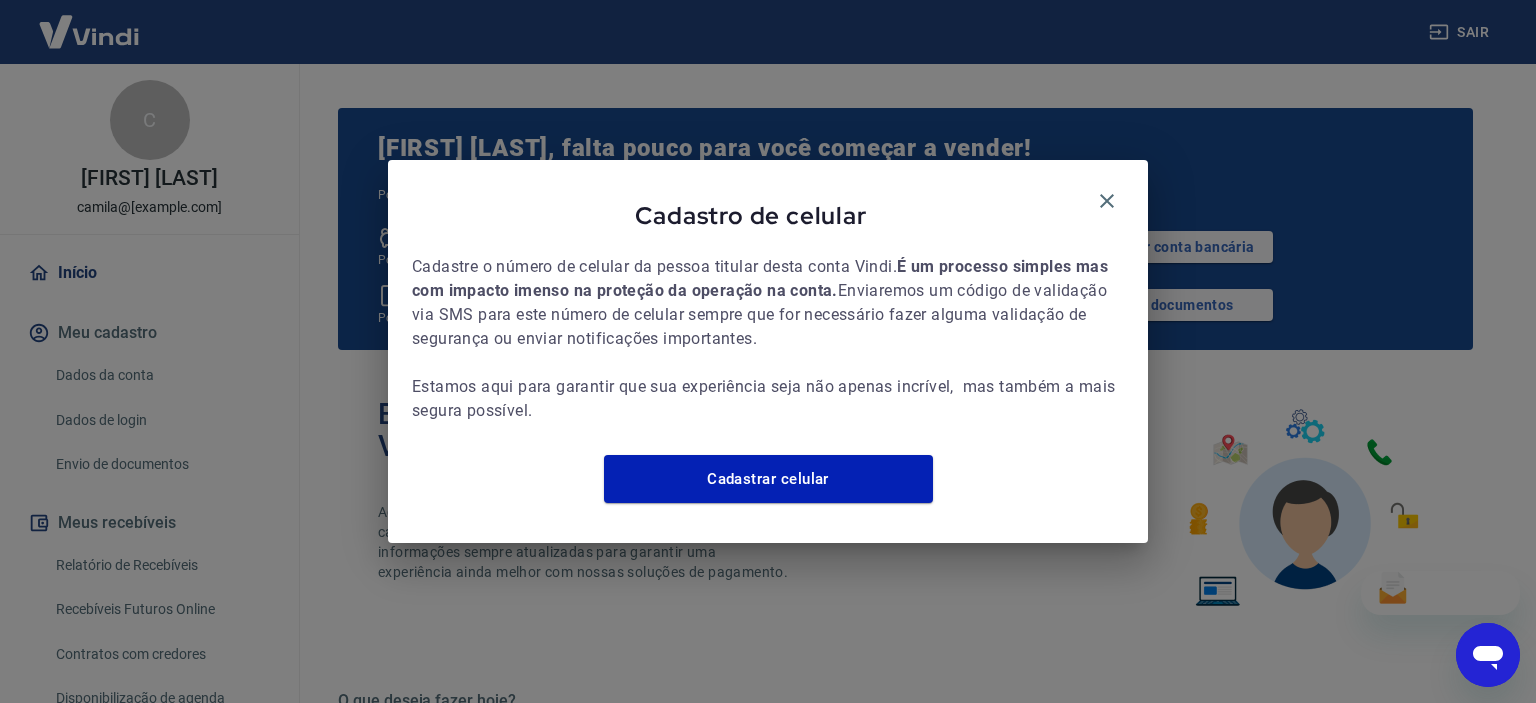 scroll, scrollTop: 0, scrollLeft: 0, axis: both 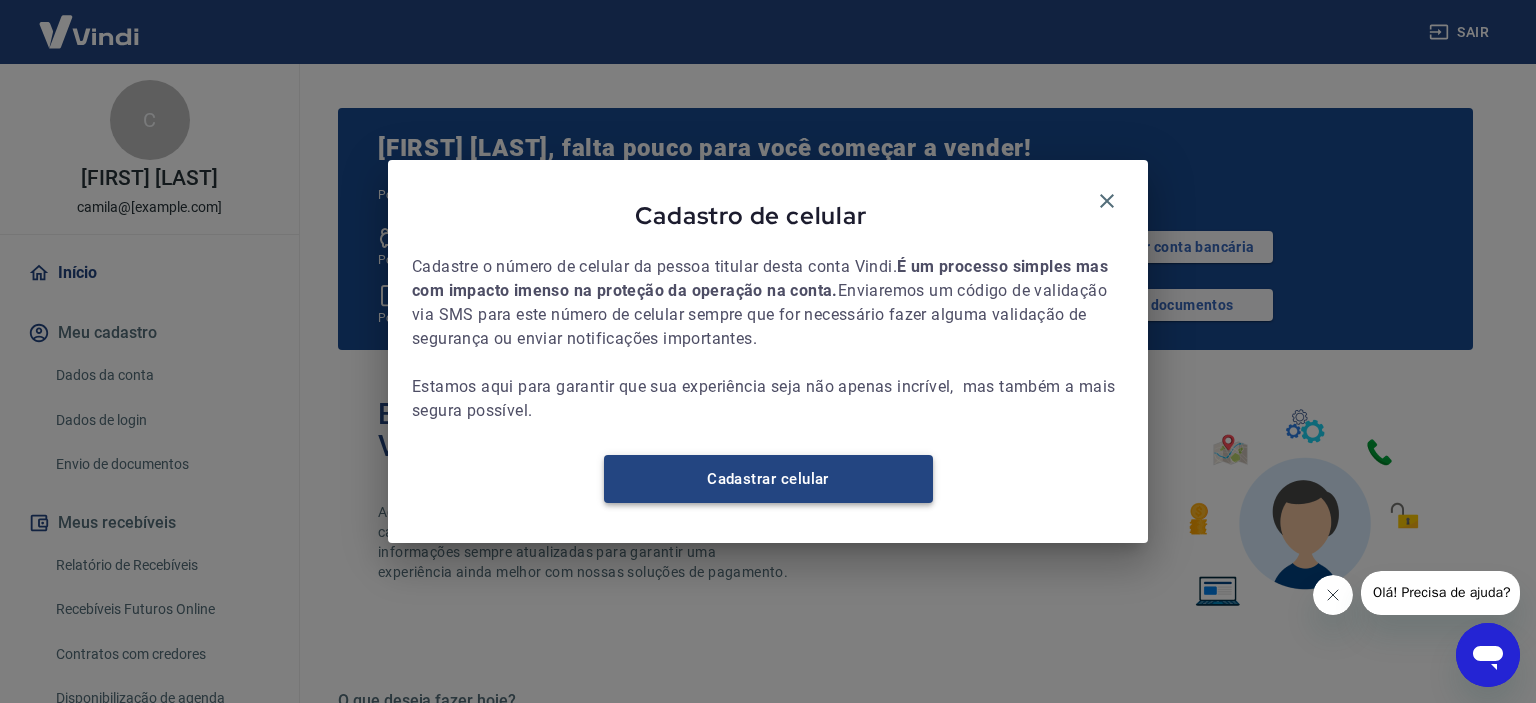 click on "Cadastrar celular" at bounding box center [768, 479] 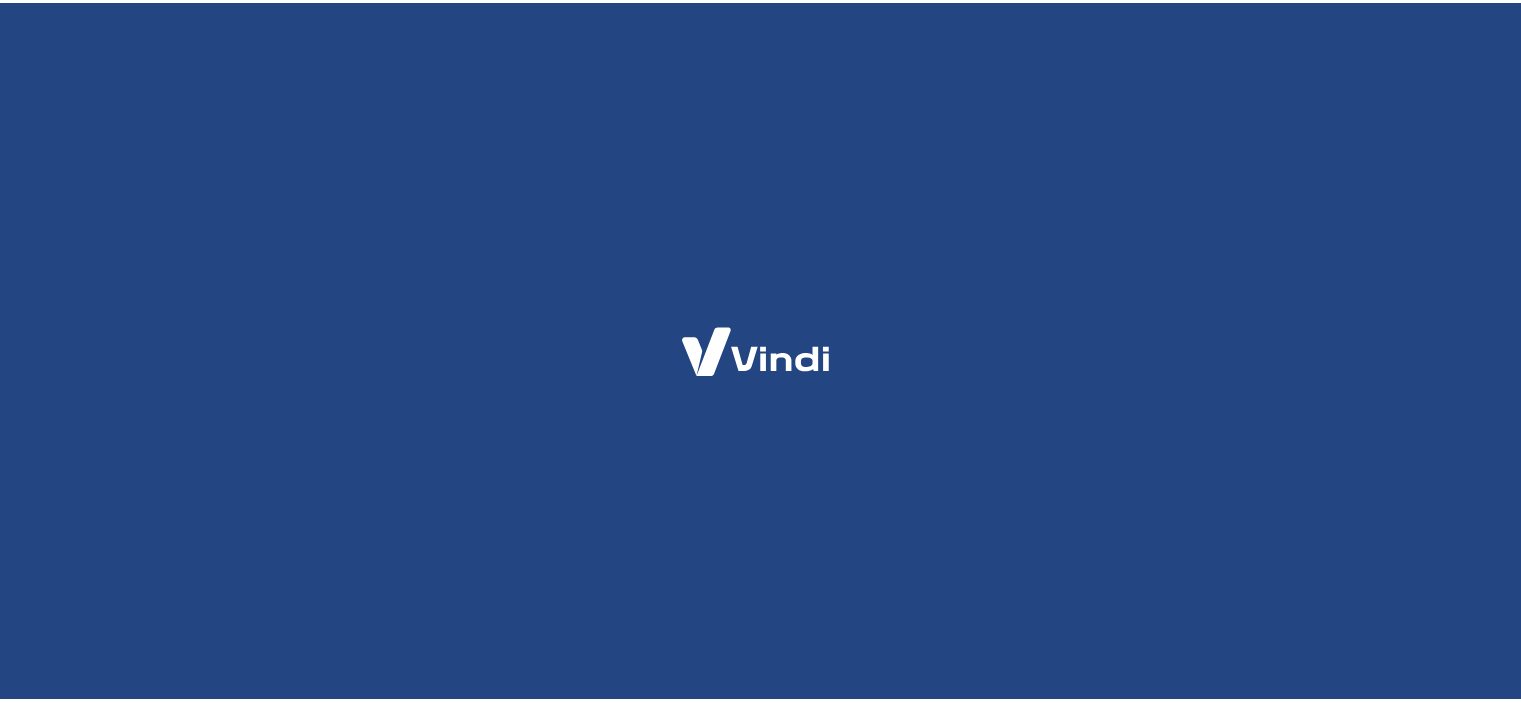 scroll, scrollTop: 0, scrollLeft: 0, axis: both 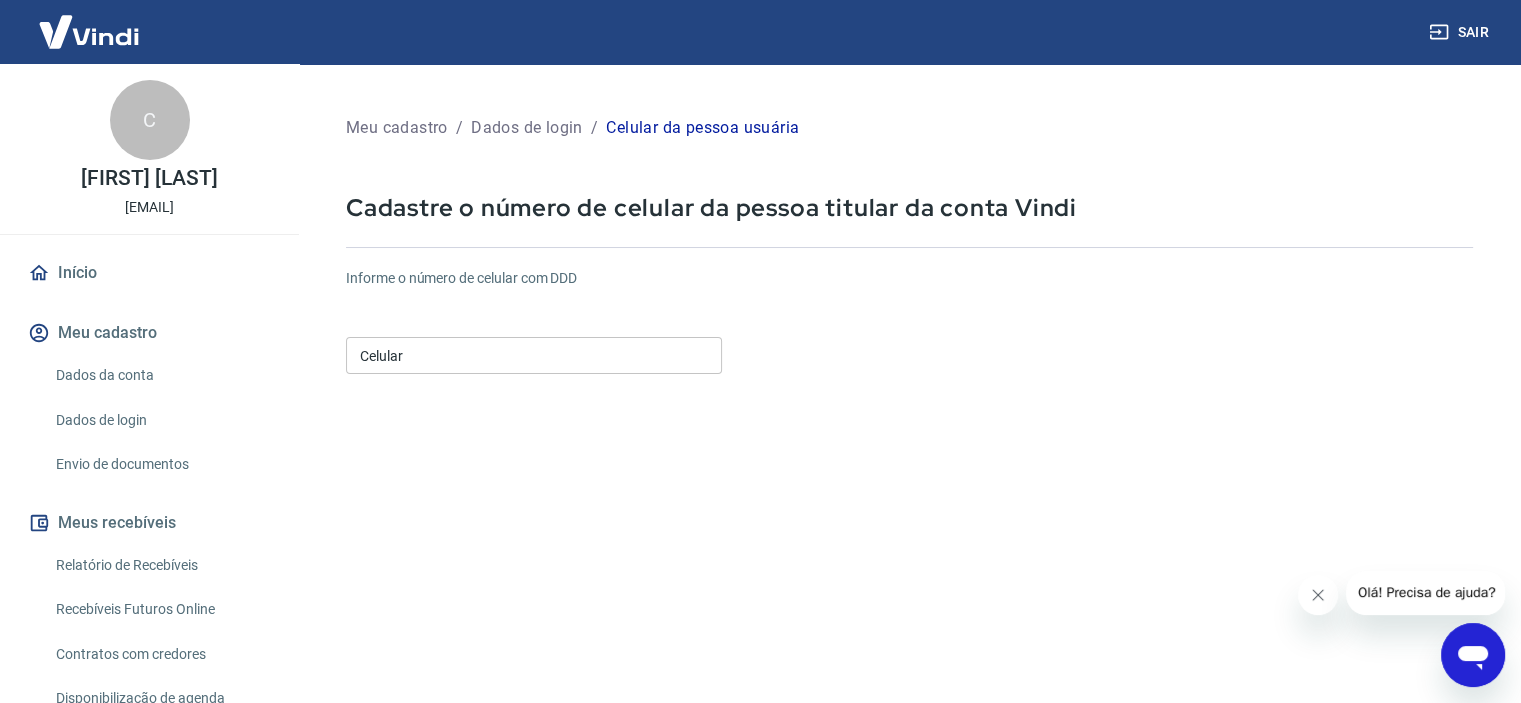 click on "Celular" at bounding box center (534, 355) 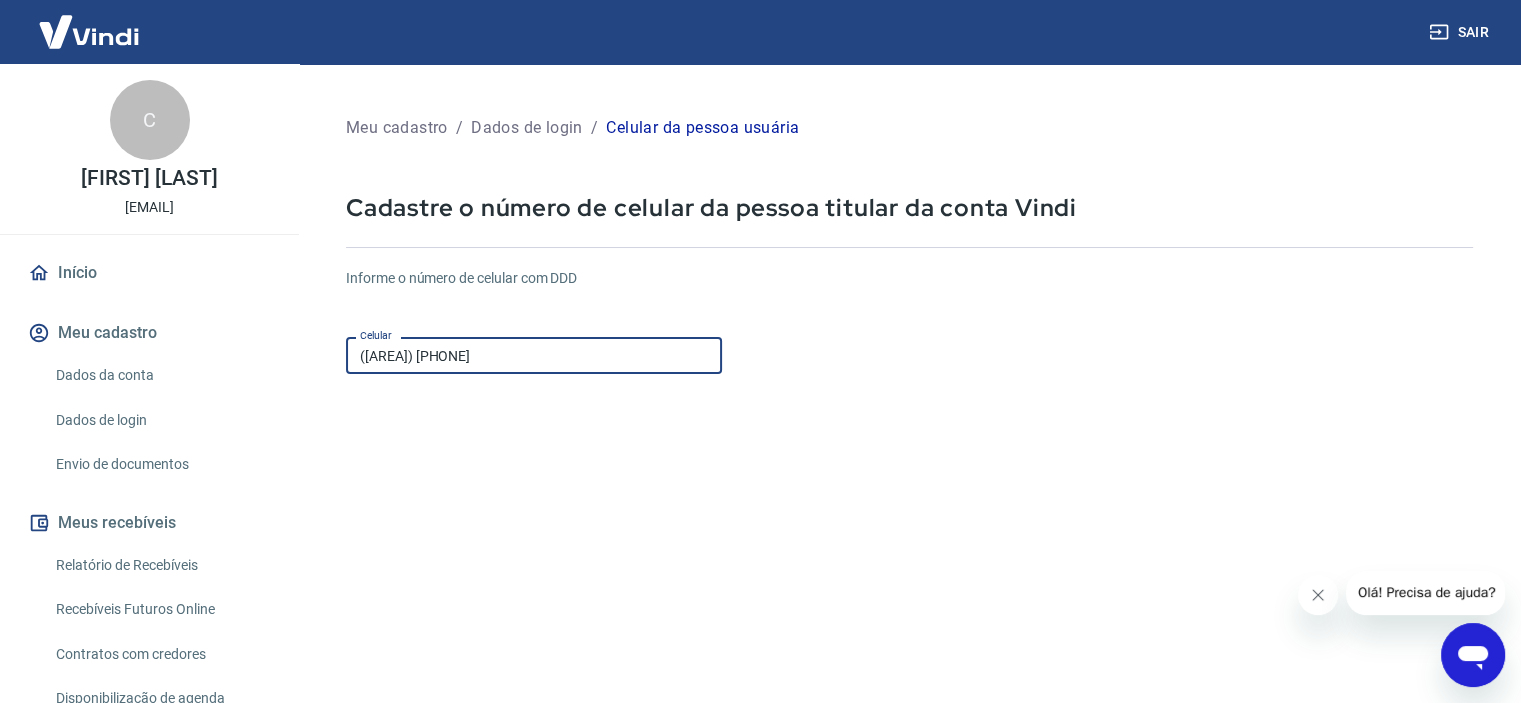 type on "(11) 99485-5604" 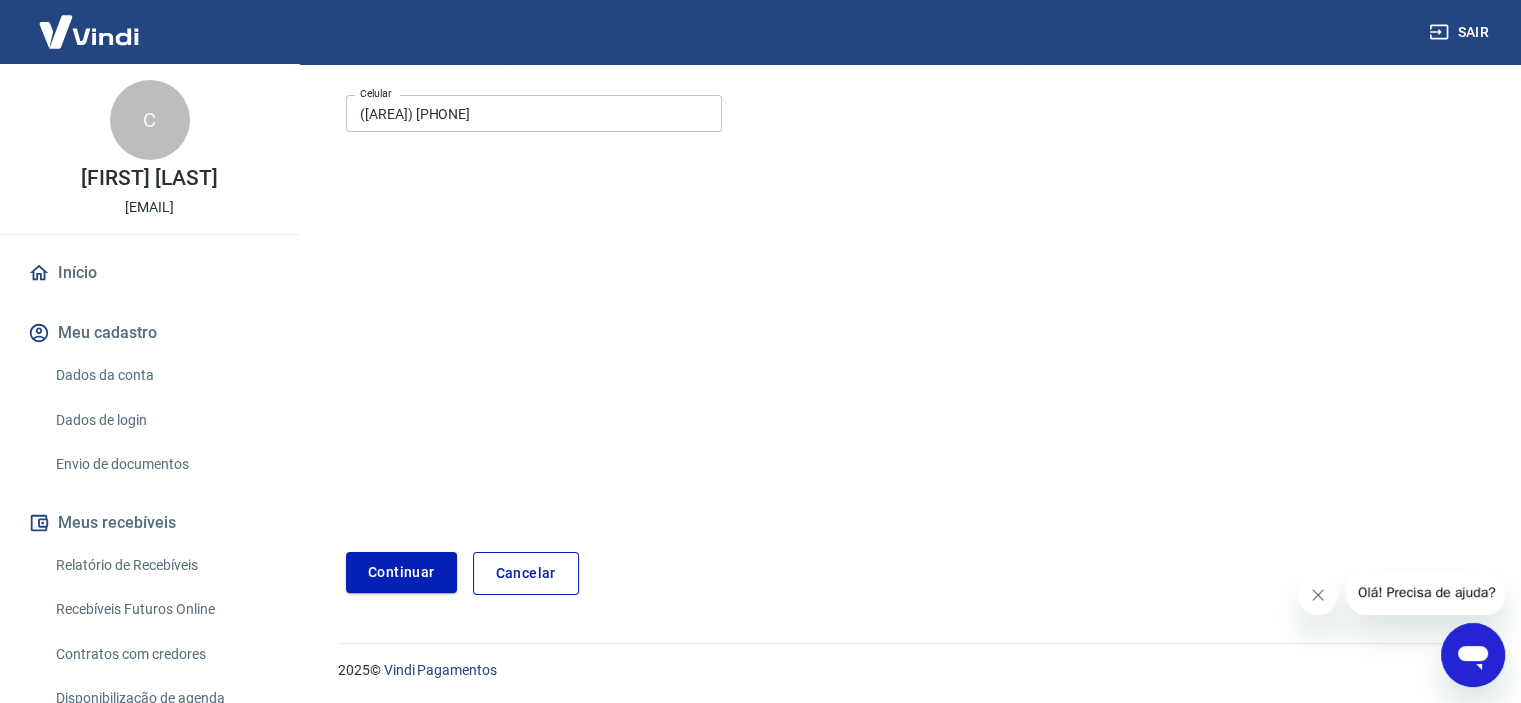 scroll, scrollTop: 243, scrollLeft: 0, axis: vertical 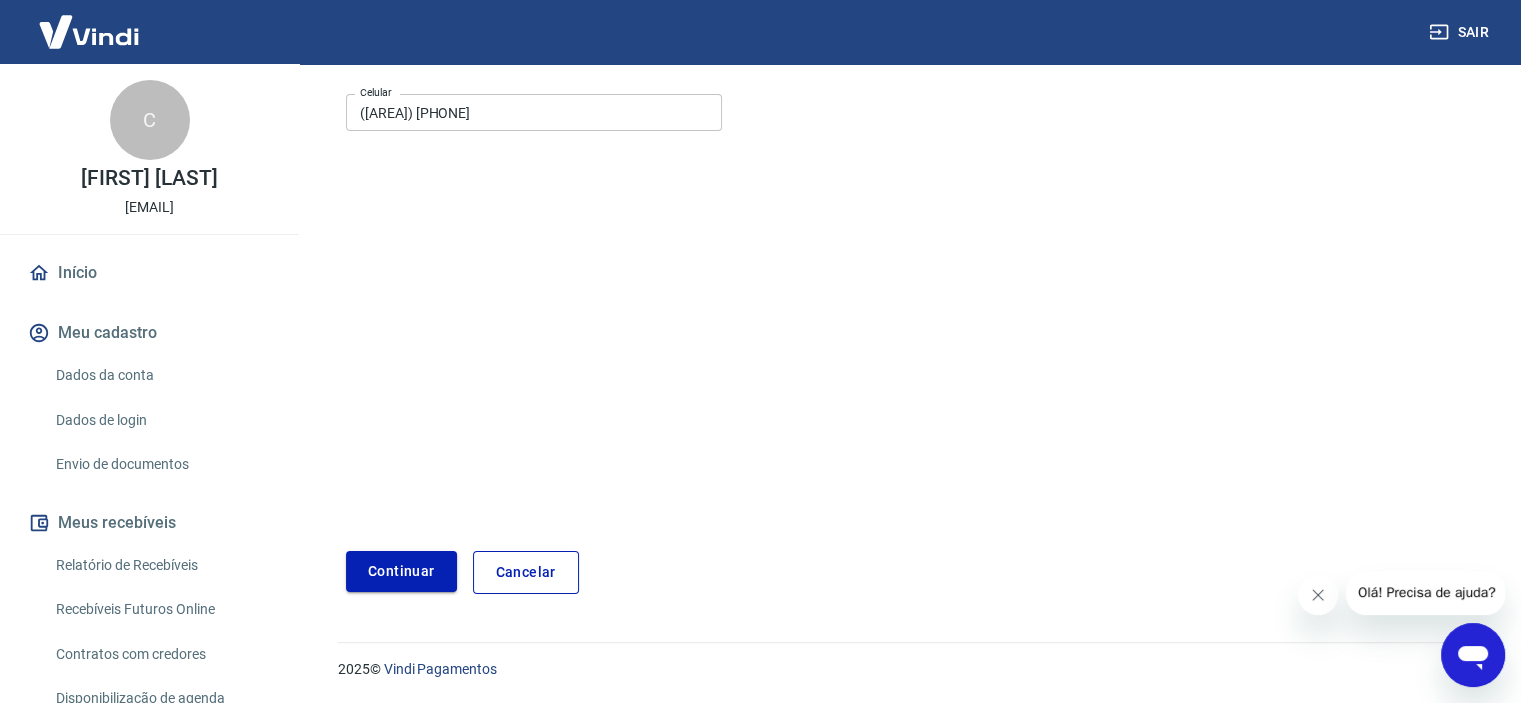 click on "Continuar" at bounding box center [401, 571] 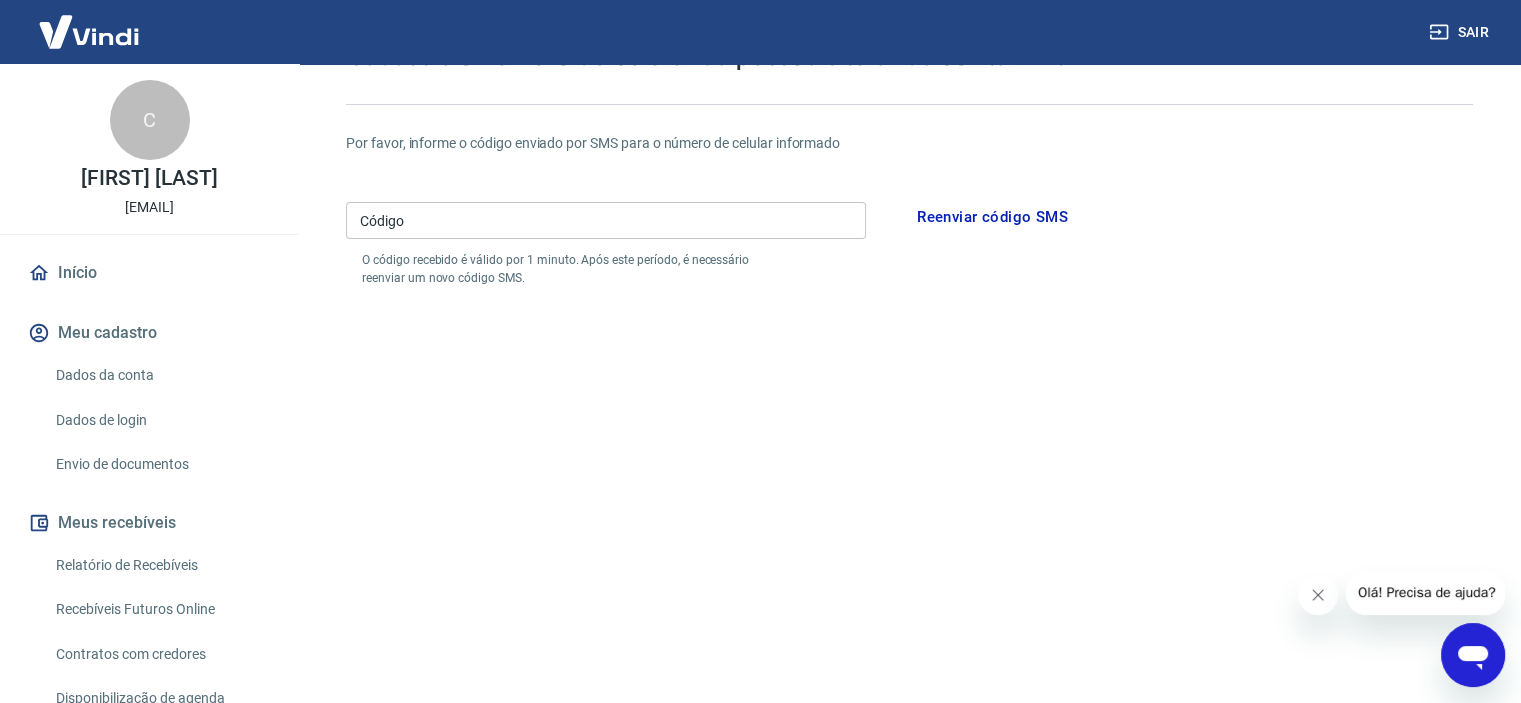 scroll, scrollTop: 43, scrollLeft: 0, axis: vertical 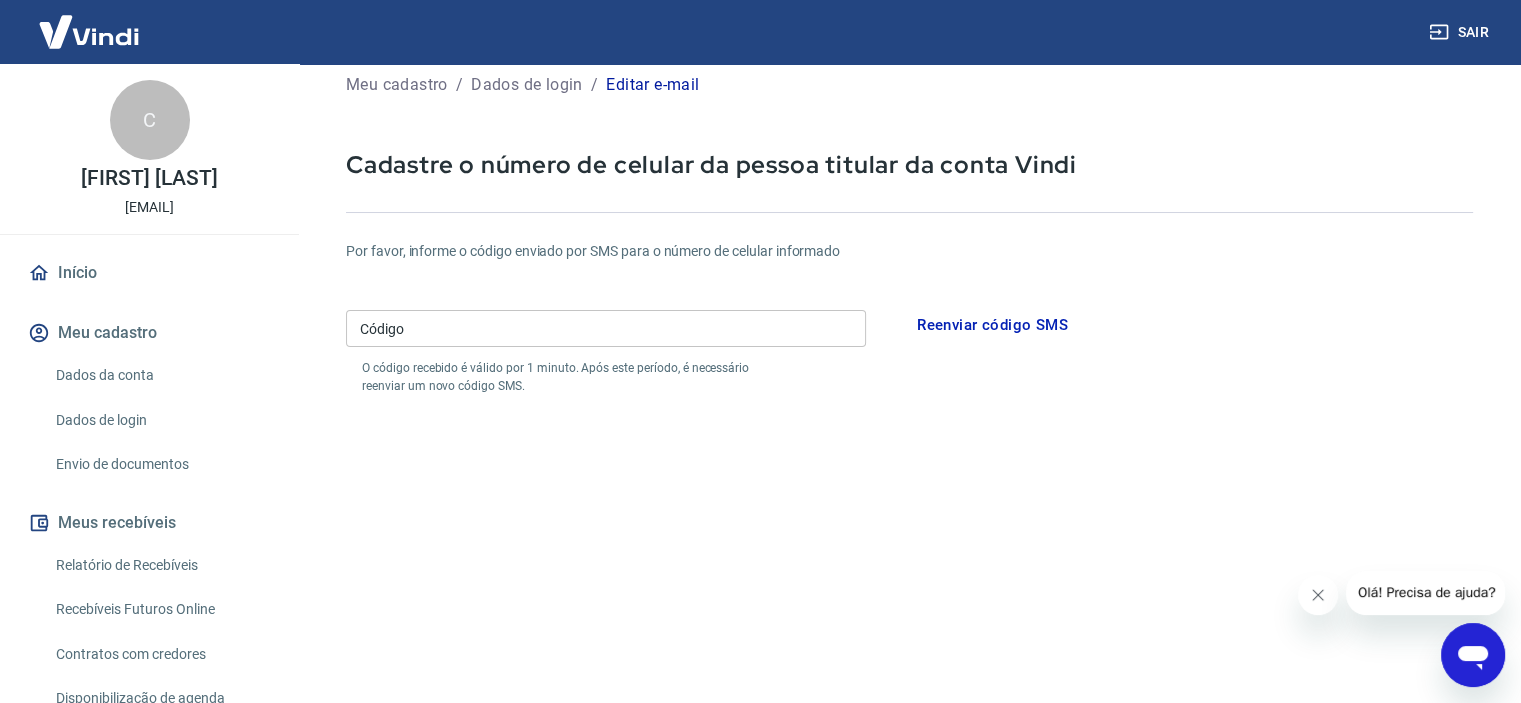 click on "Código" at bounding box center (606, 328) 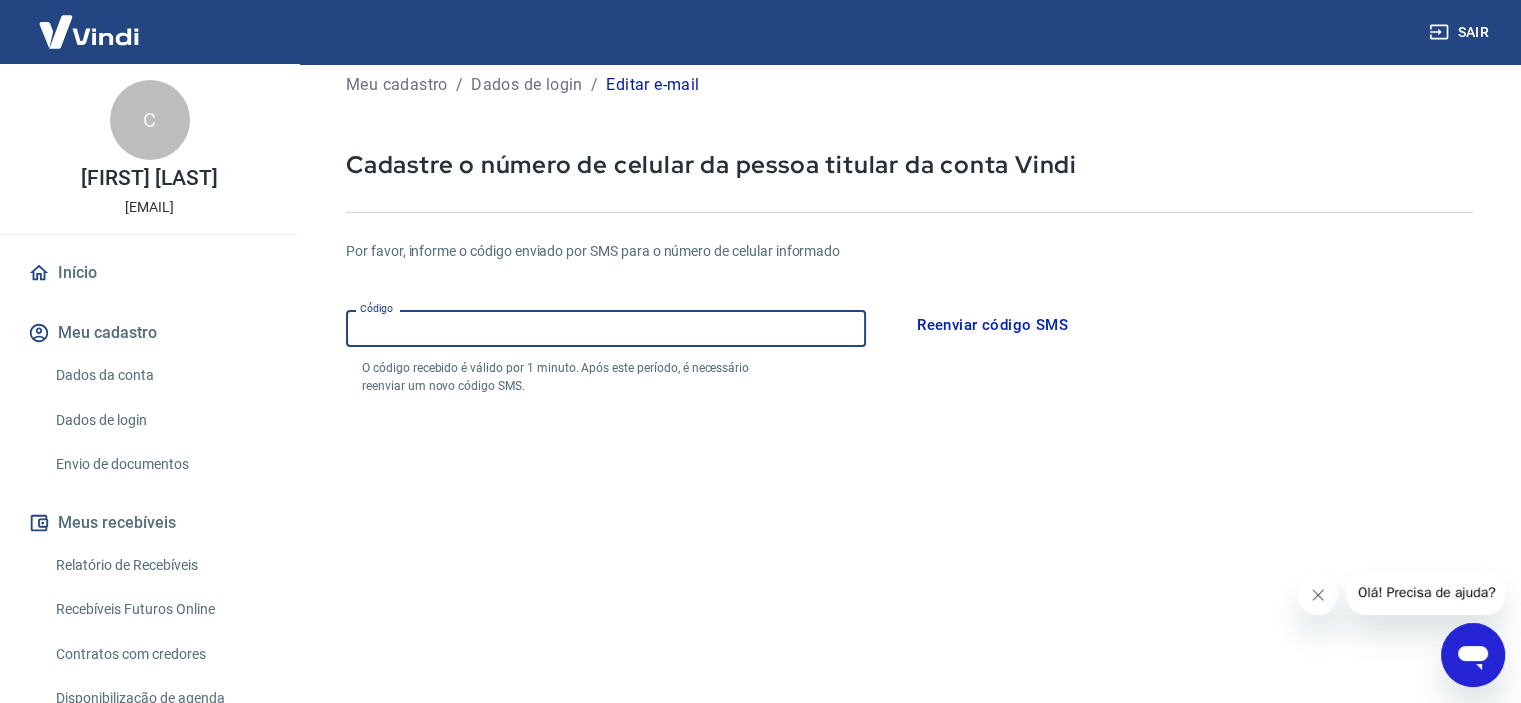 click on "Código" at bounding box center [606, 328] 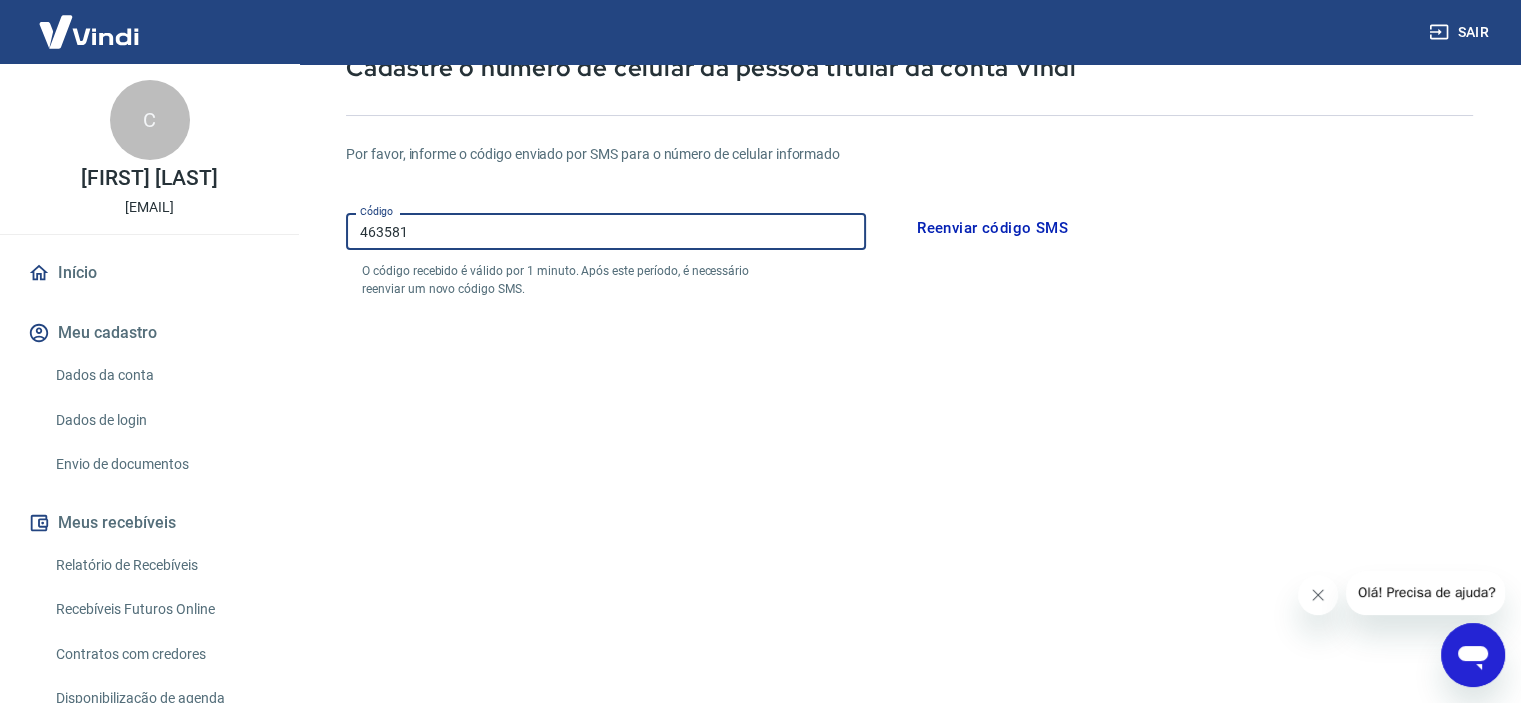 scroll, scrollTop: 319, scrollLeft: 0, axis: vertical 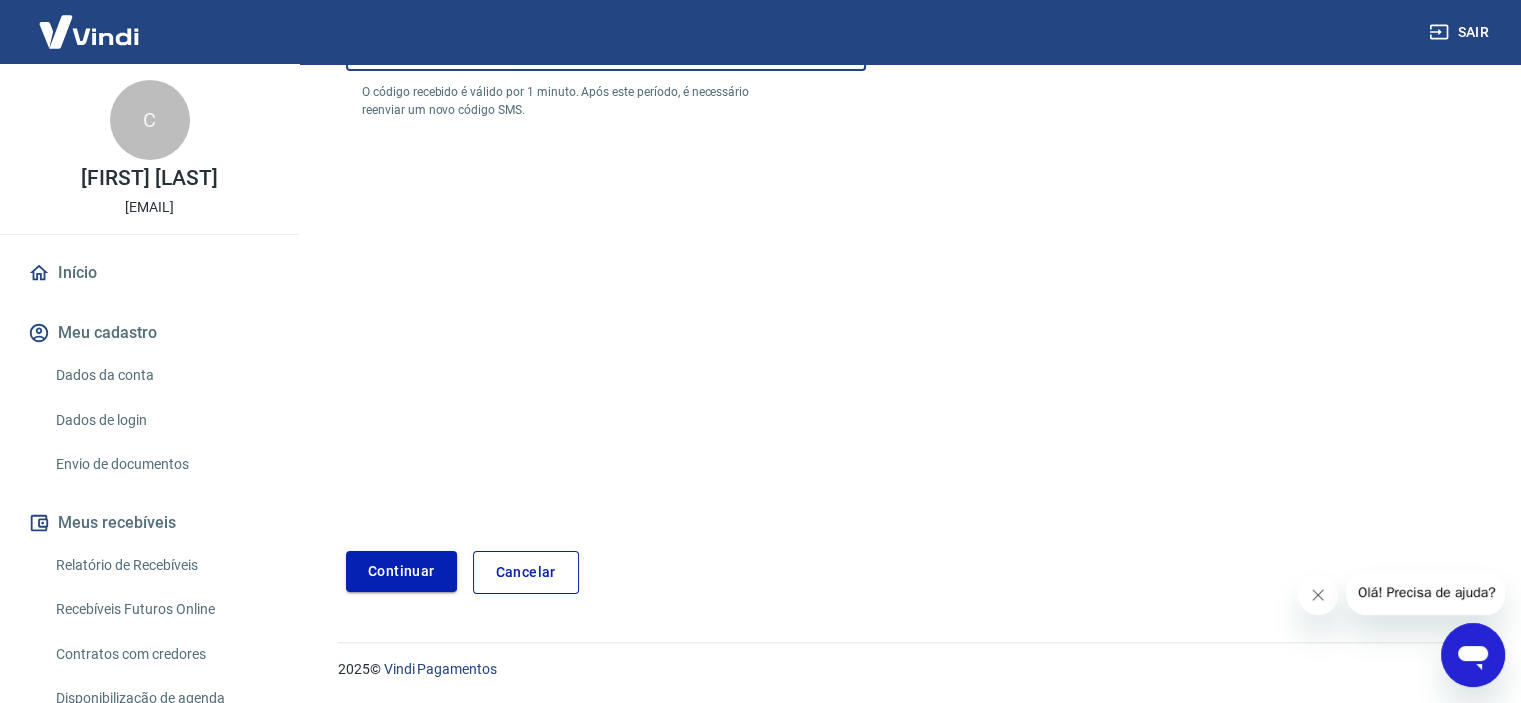 type on "463581" 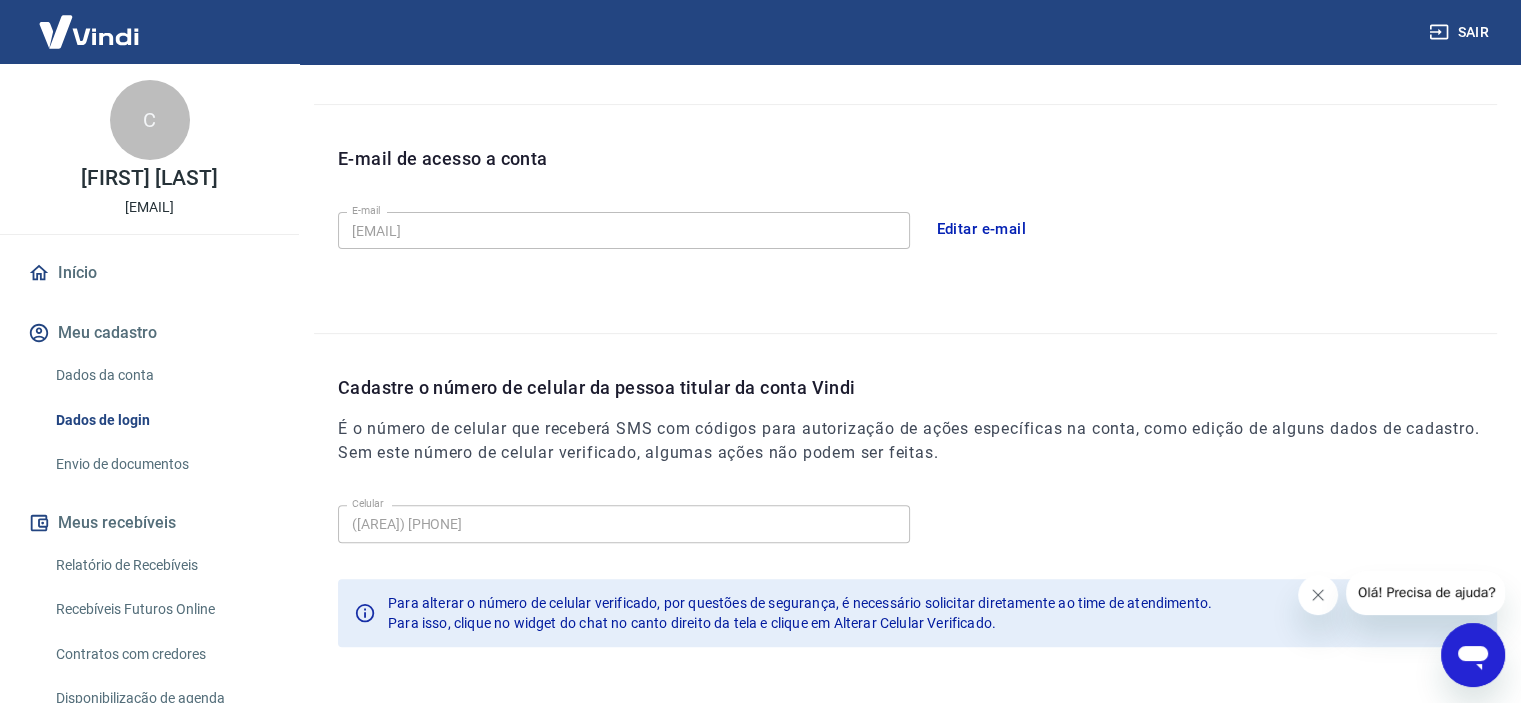 scroll, scrollTop: 576, scrollLeft: 0, axis: vertical 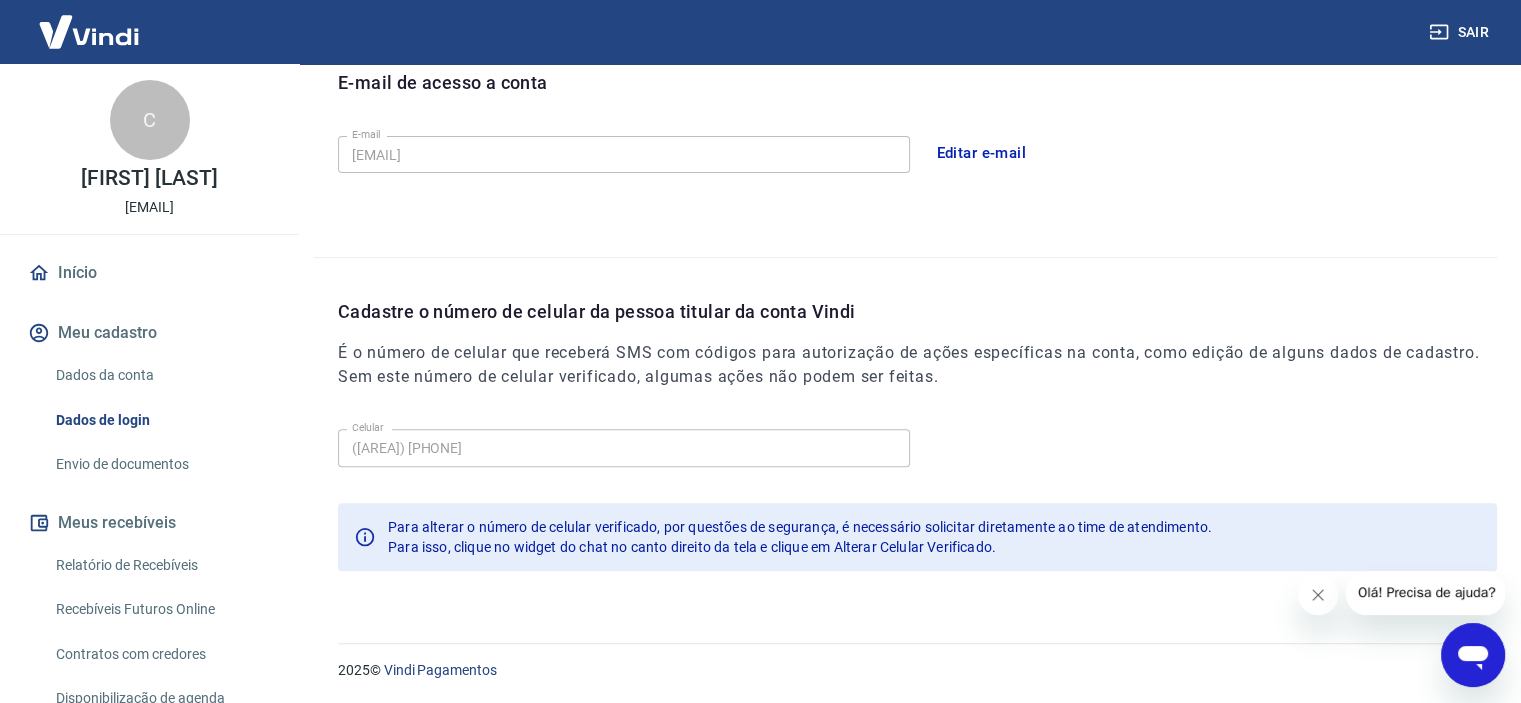 click 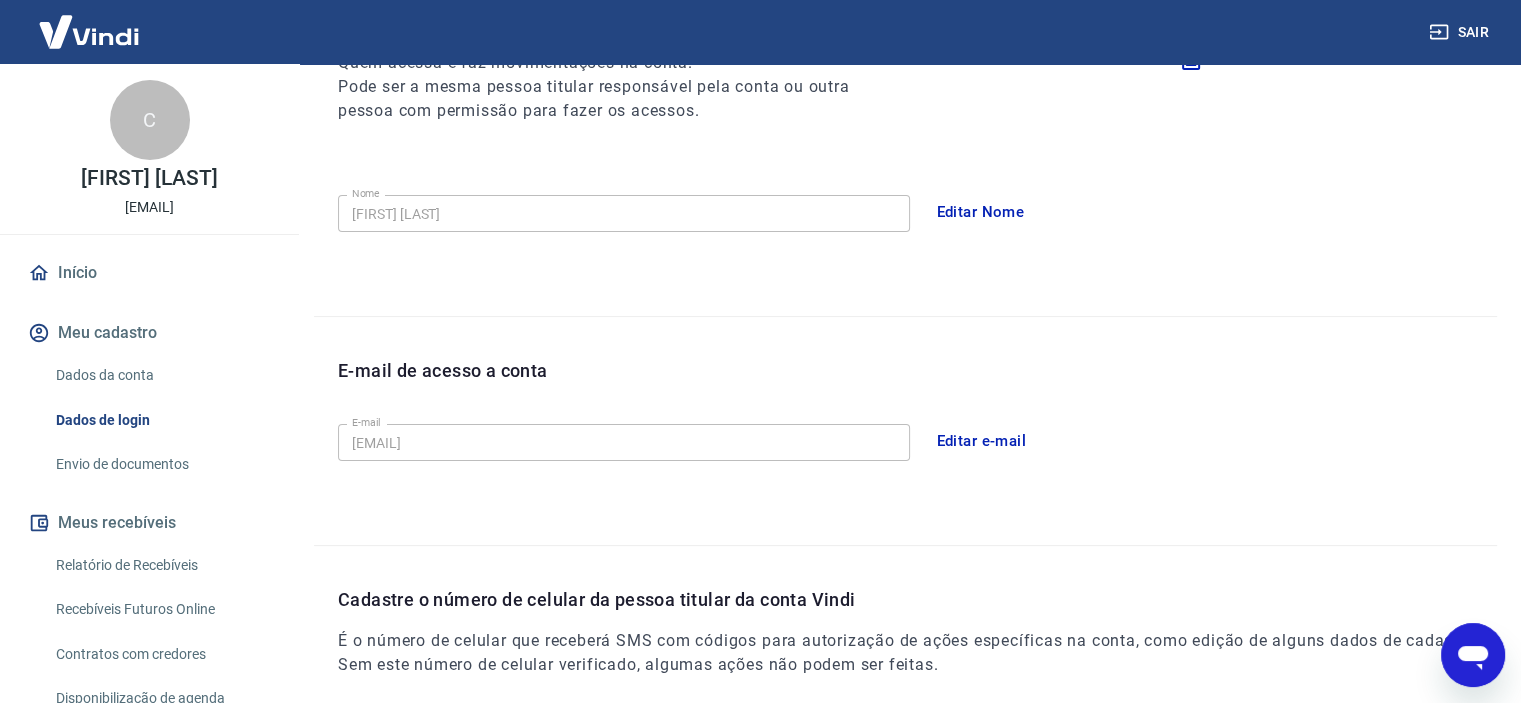 scroll, scrollTop: 576, scrollLeft: 0, axis: vertical 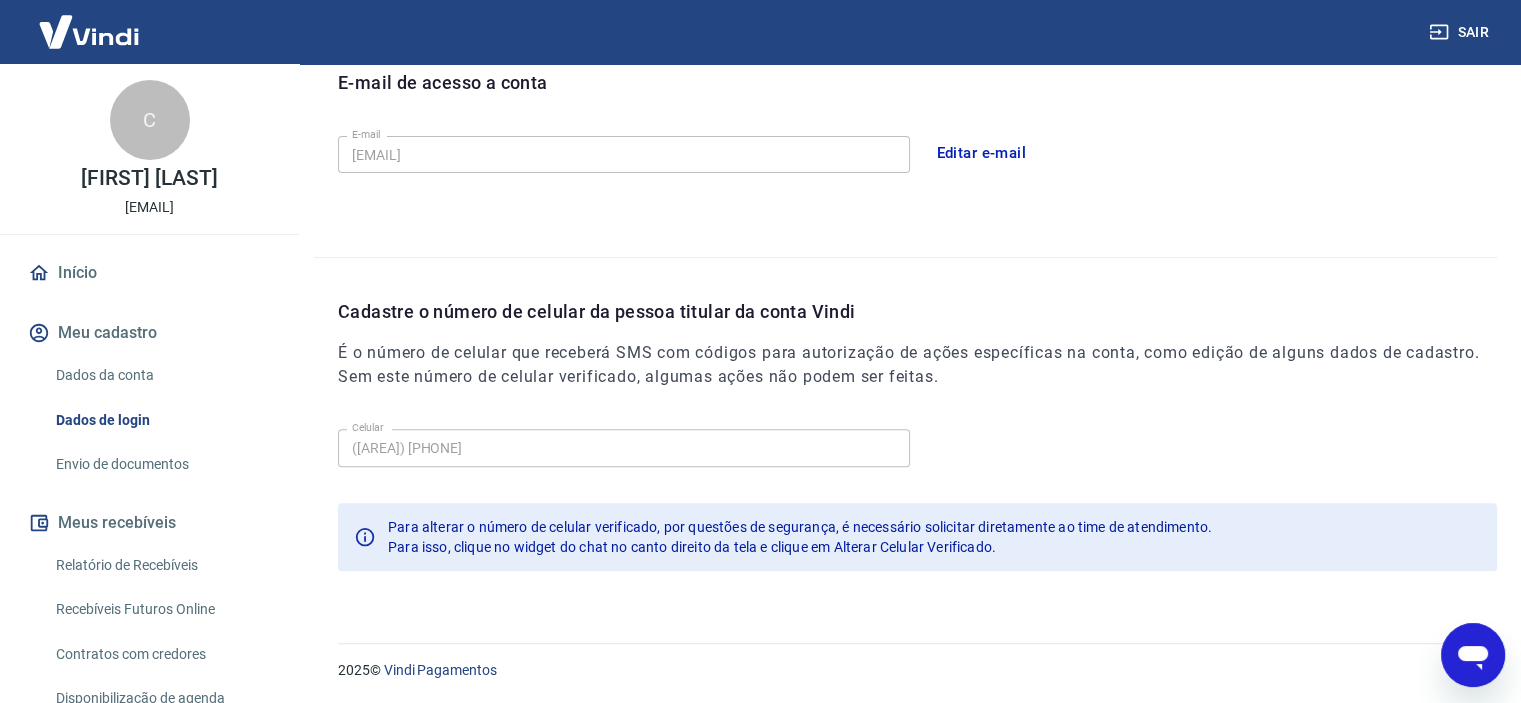 click on "Celular (11) 99485-5604 Celular" at bounding box center (917, 445) 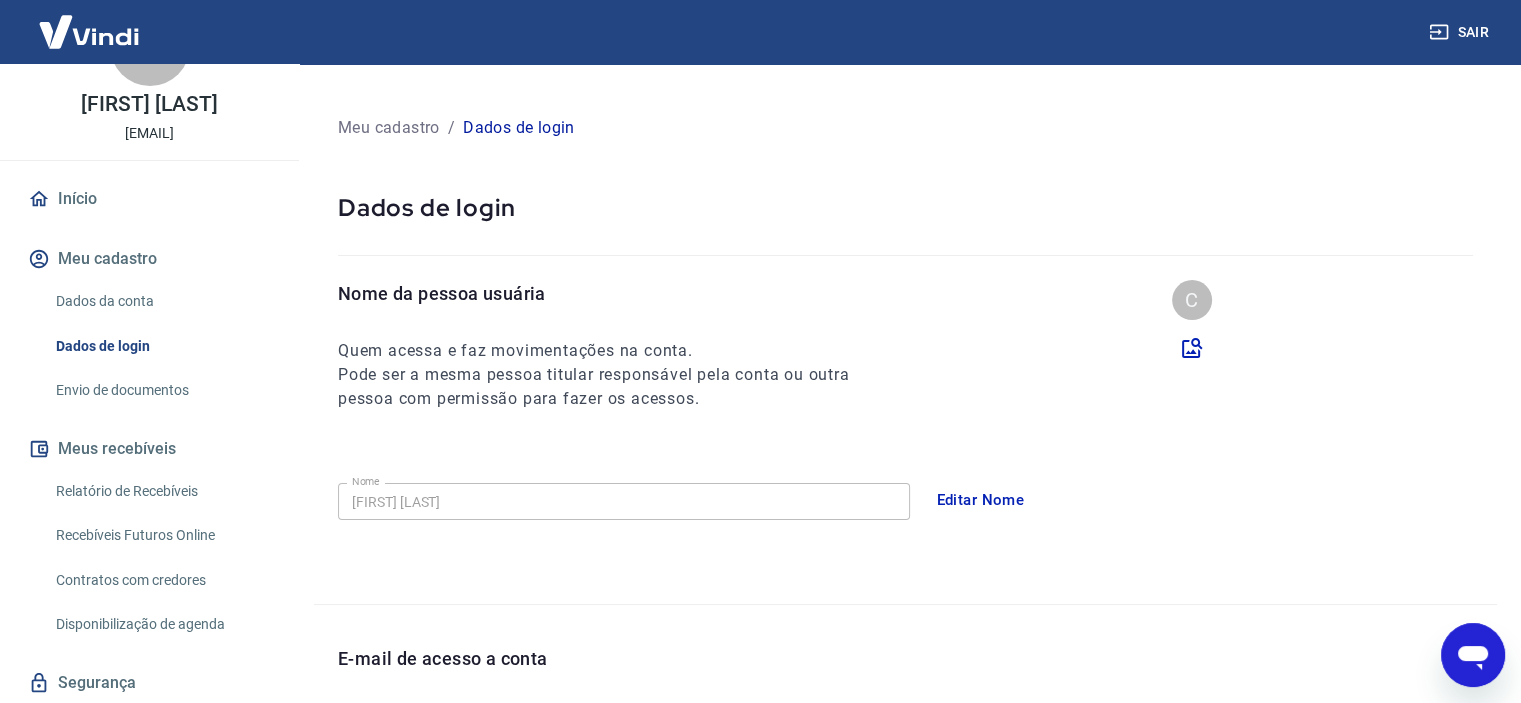 scroll, scrollTop: 135, scrollLeft: 0, axis: vertical 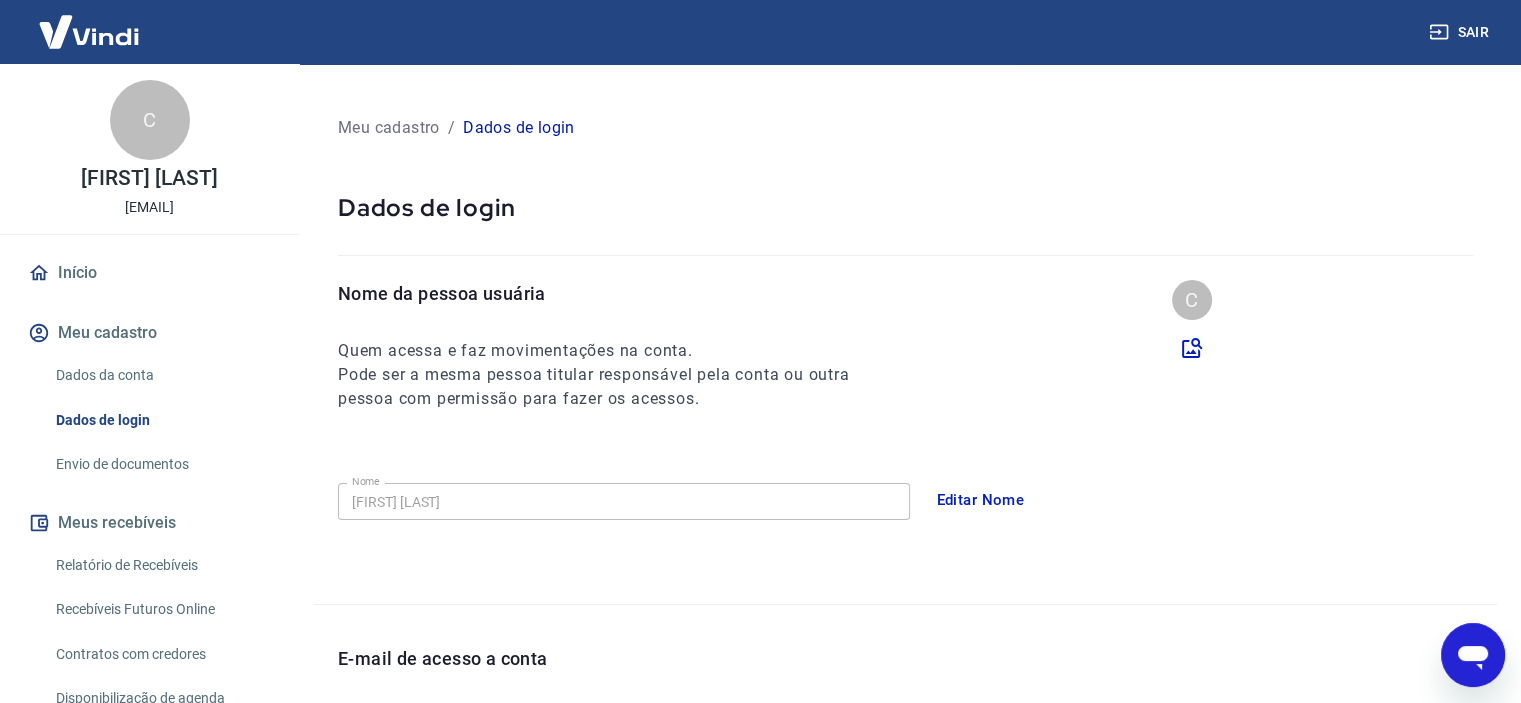 click on "Início" at bounding box center [149, 273] 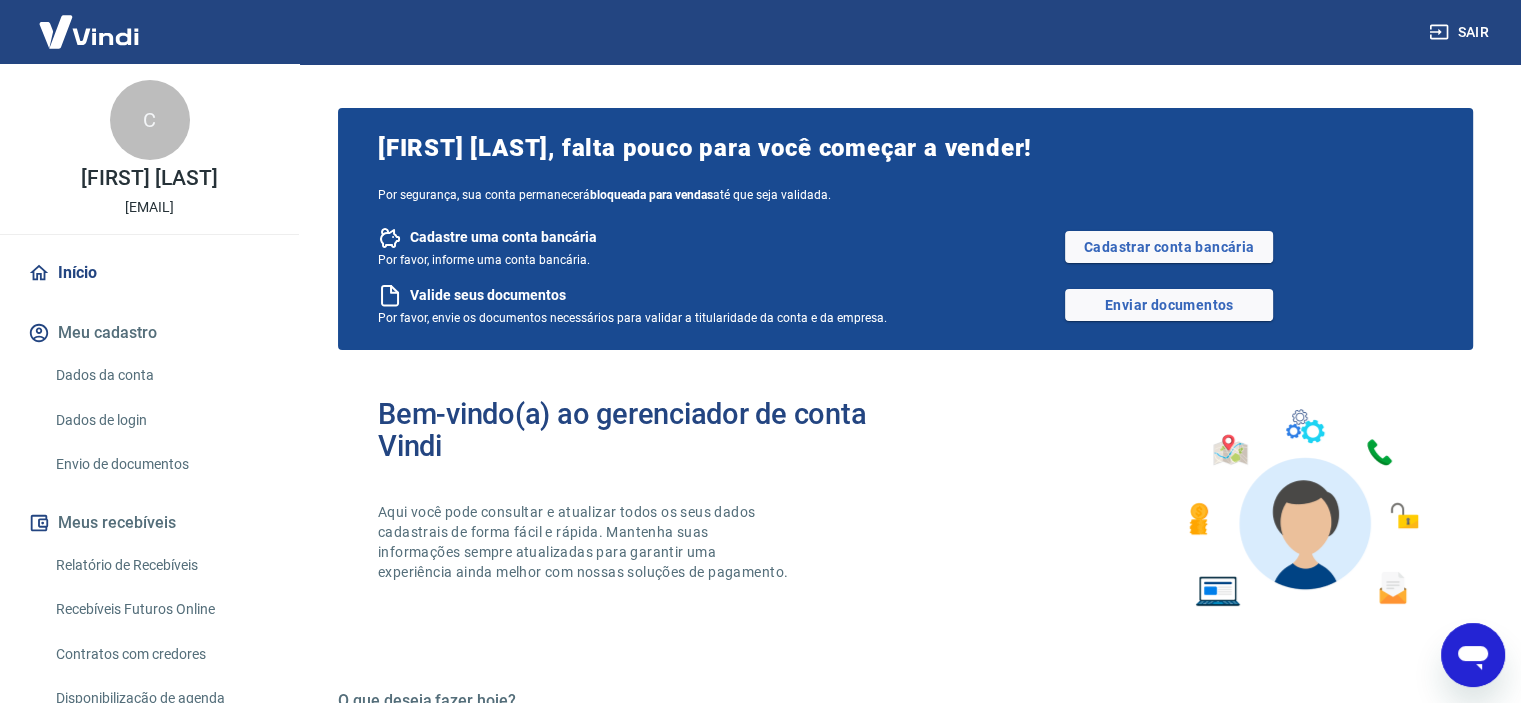 scroll, scrollTop: 135, scrollLeft: 0, axis: vertical 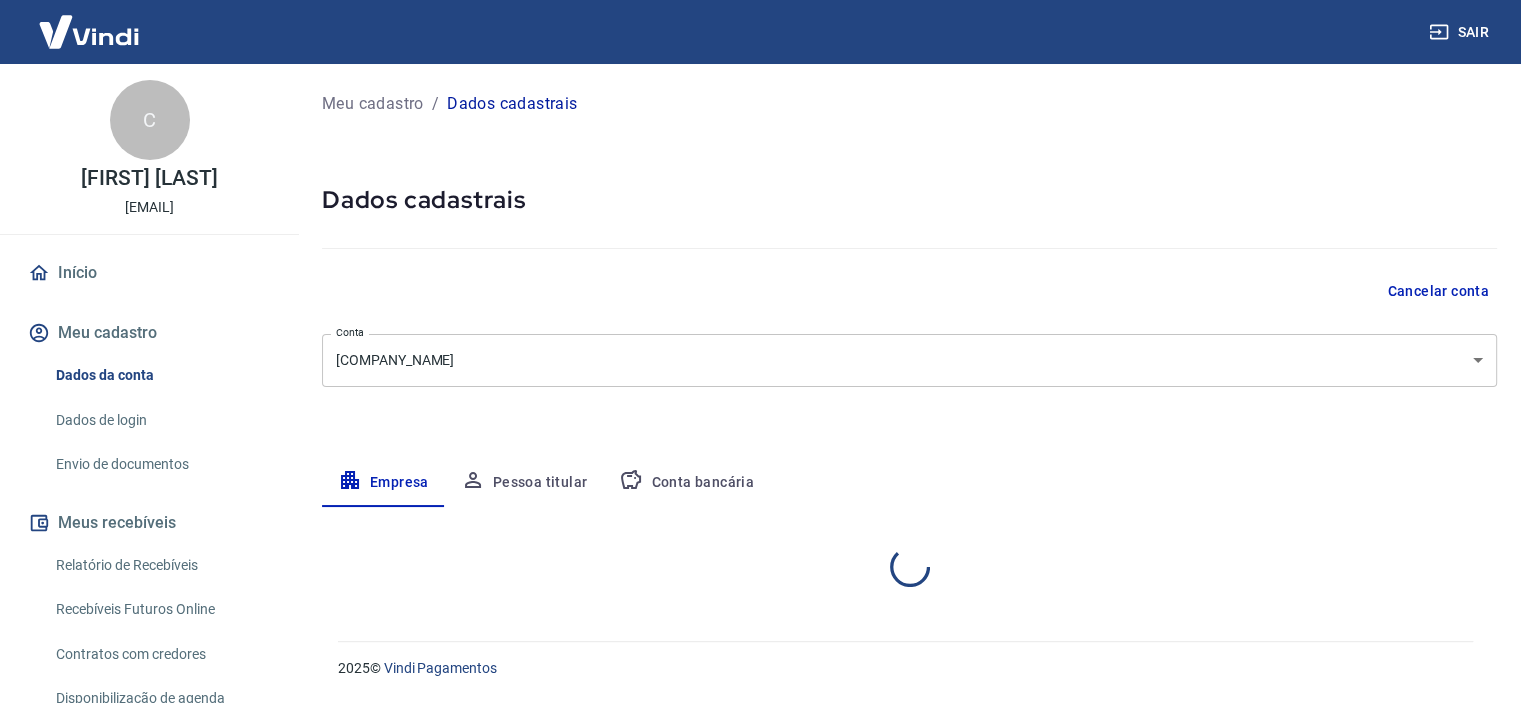 select on "SP" 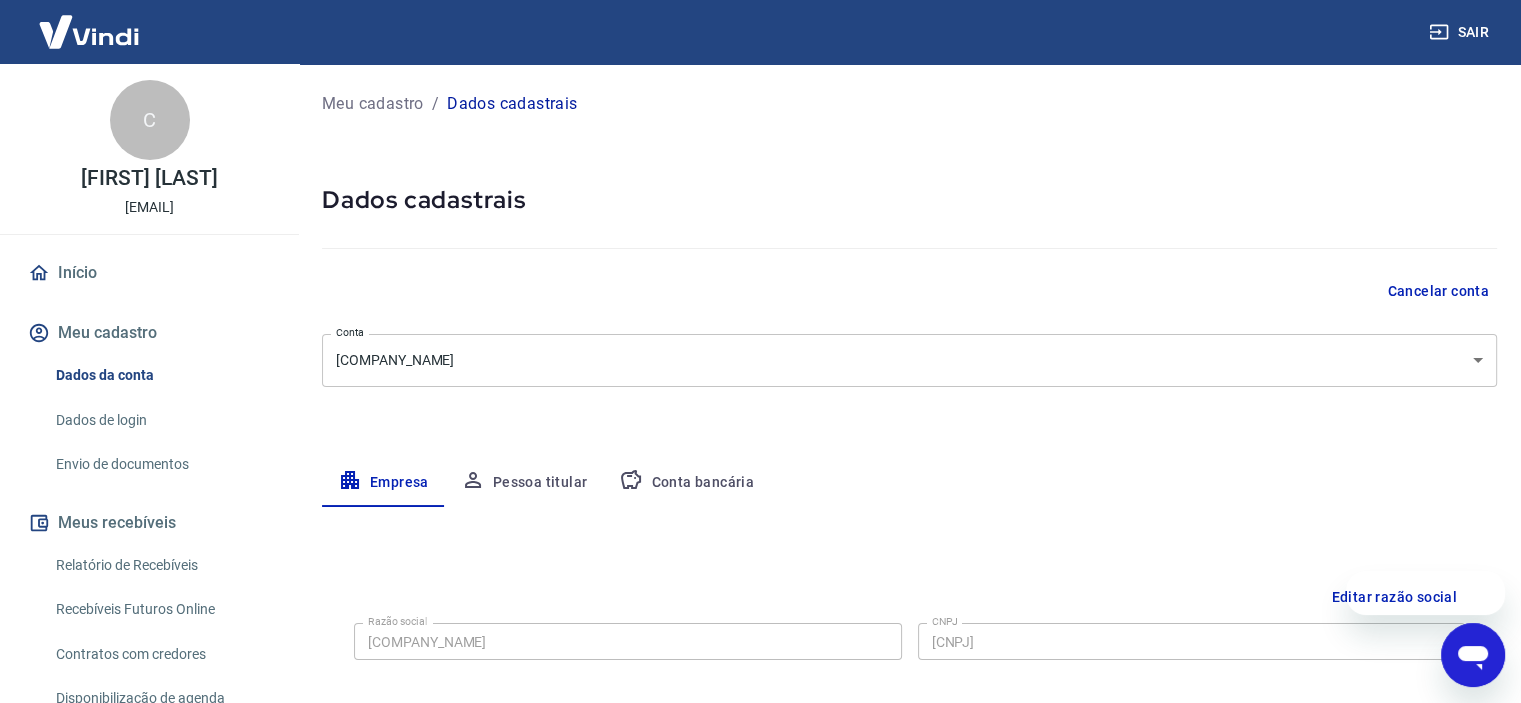 scroll, scrollTop: 0, scrollLeft: 0, axis: both 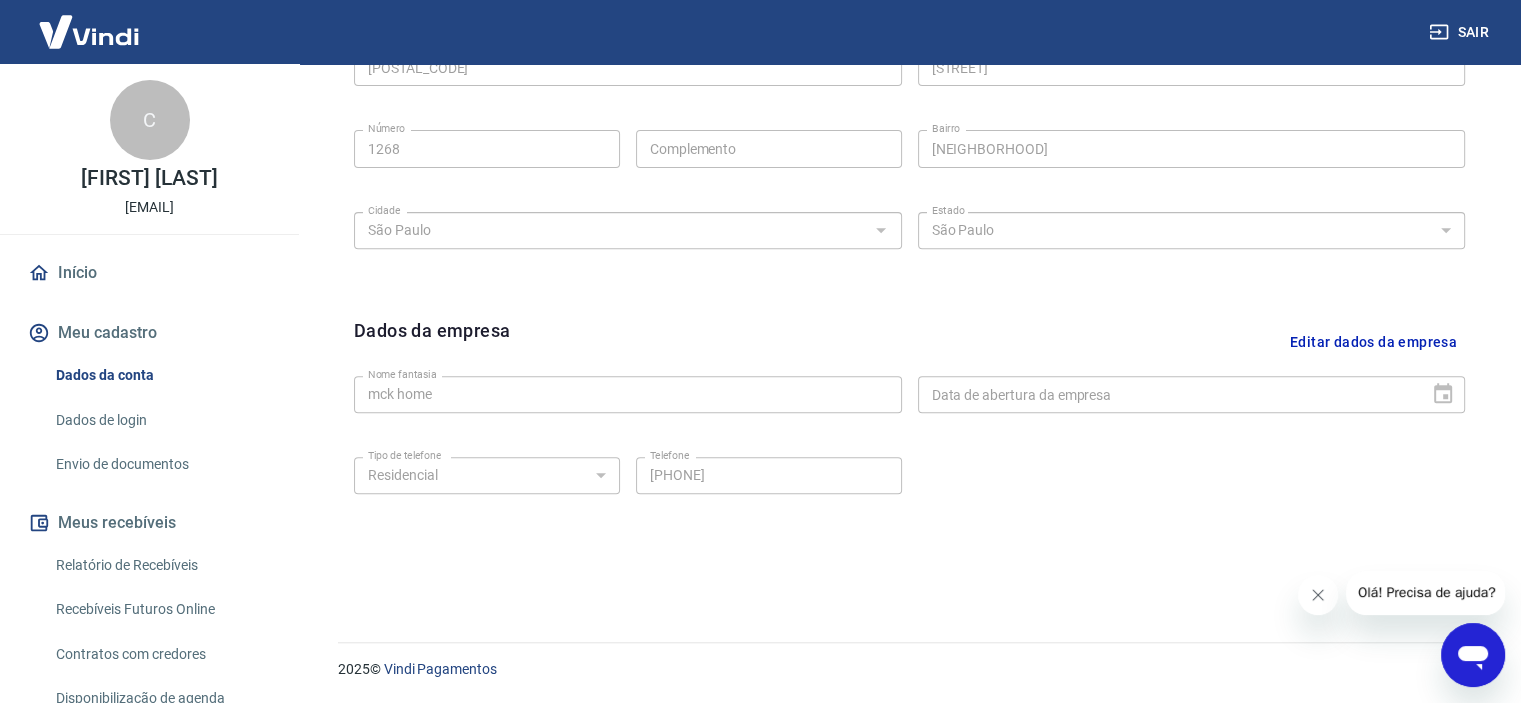 click 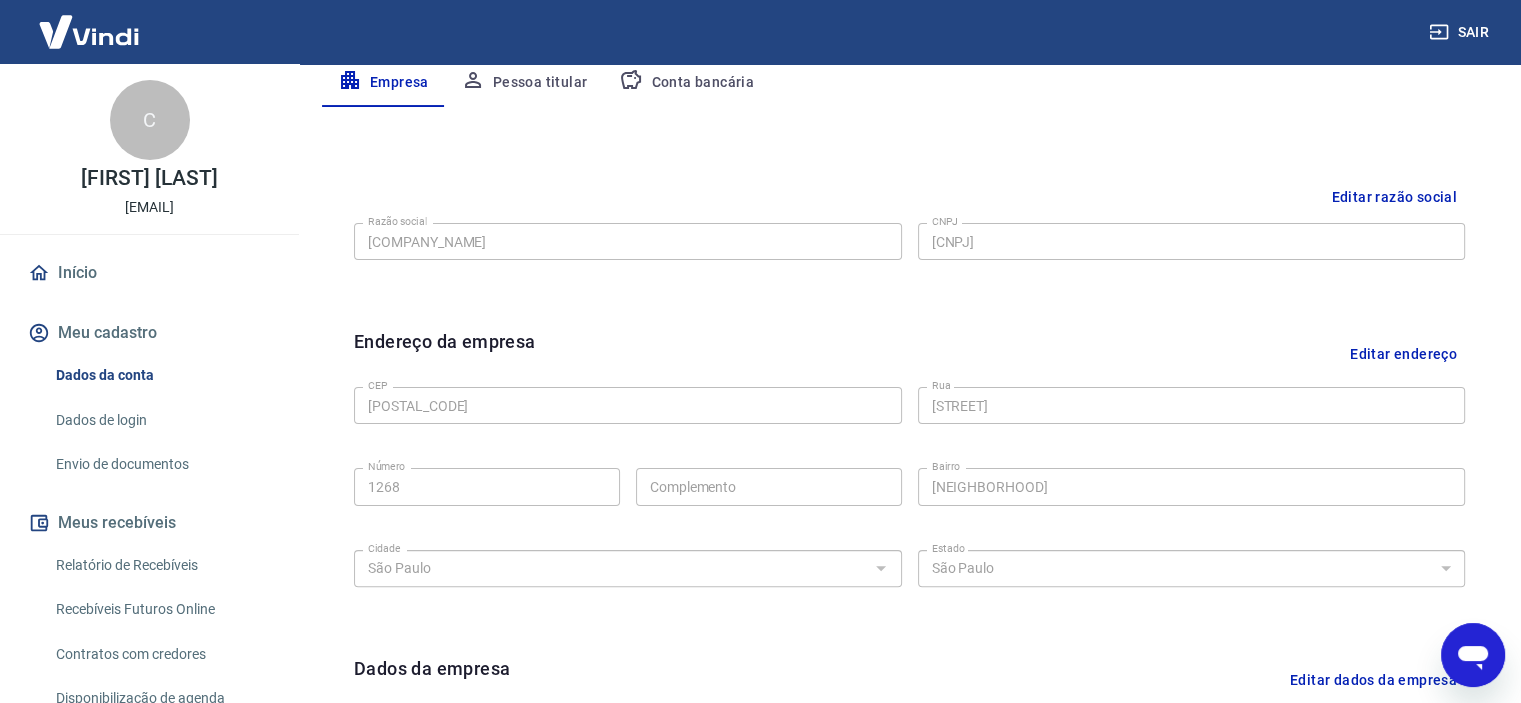 scroll, scrollTop: 738, scrollLeft: 0, axis: vertical 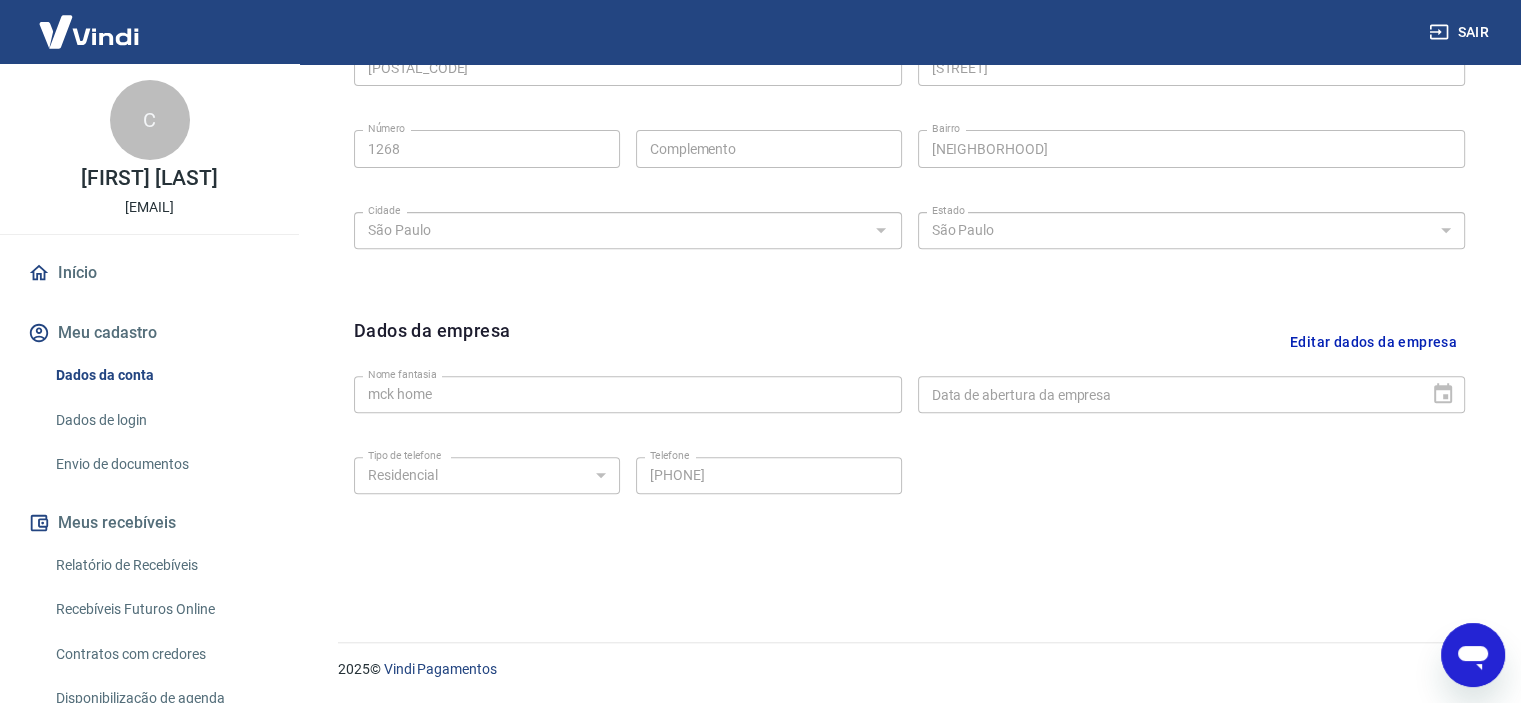 click on "Data de abertura da empresa" at bounding box center (1192, 394) 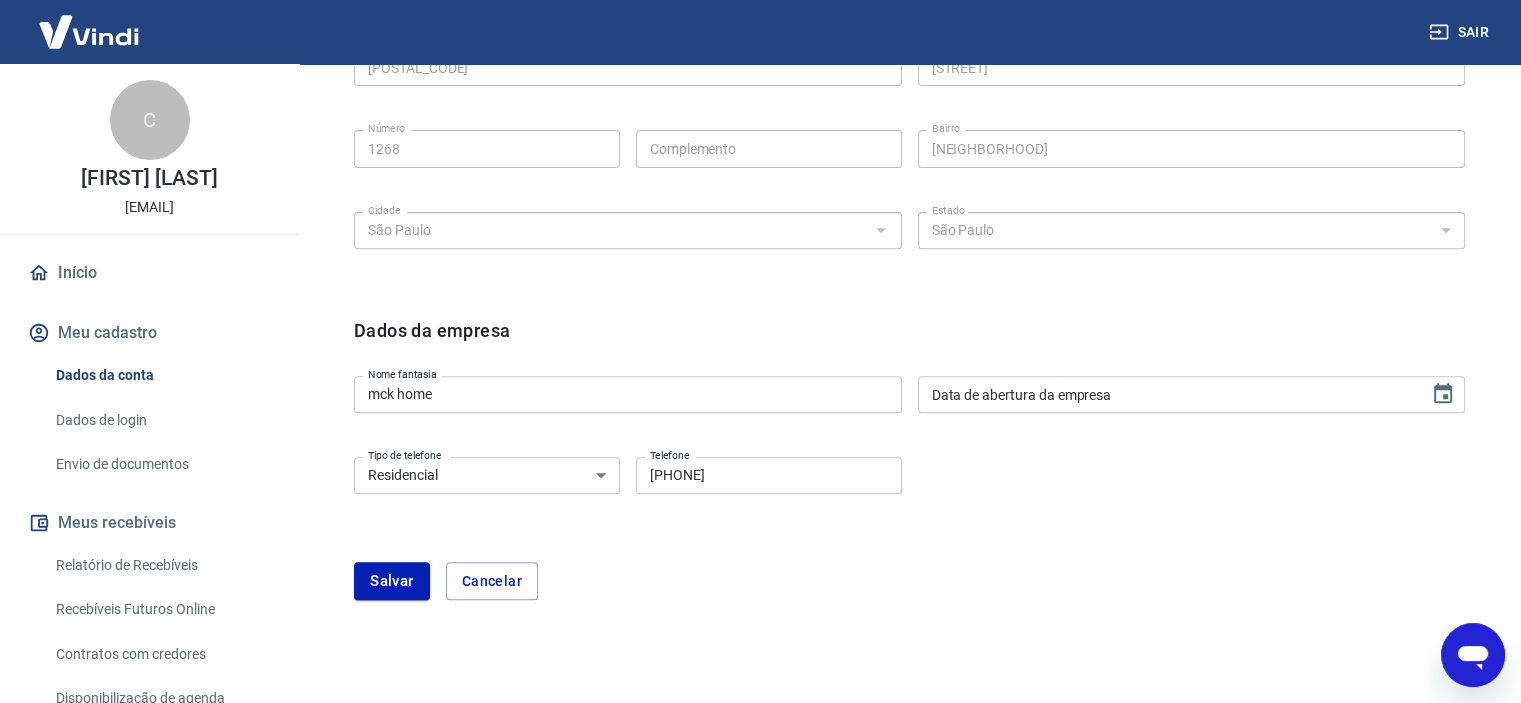 click on "Data de abertura da empresa Data de abertura da empresa" at bounding box center (1192, 394) 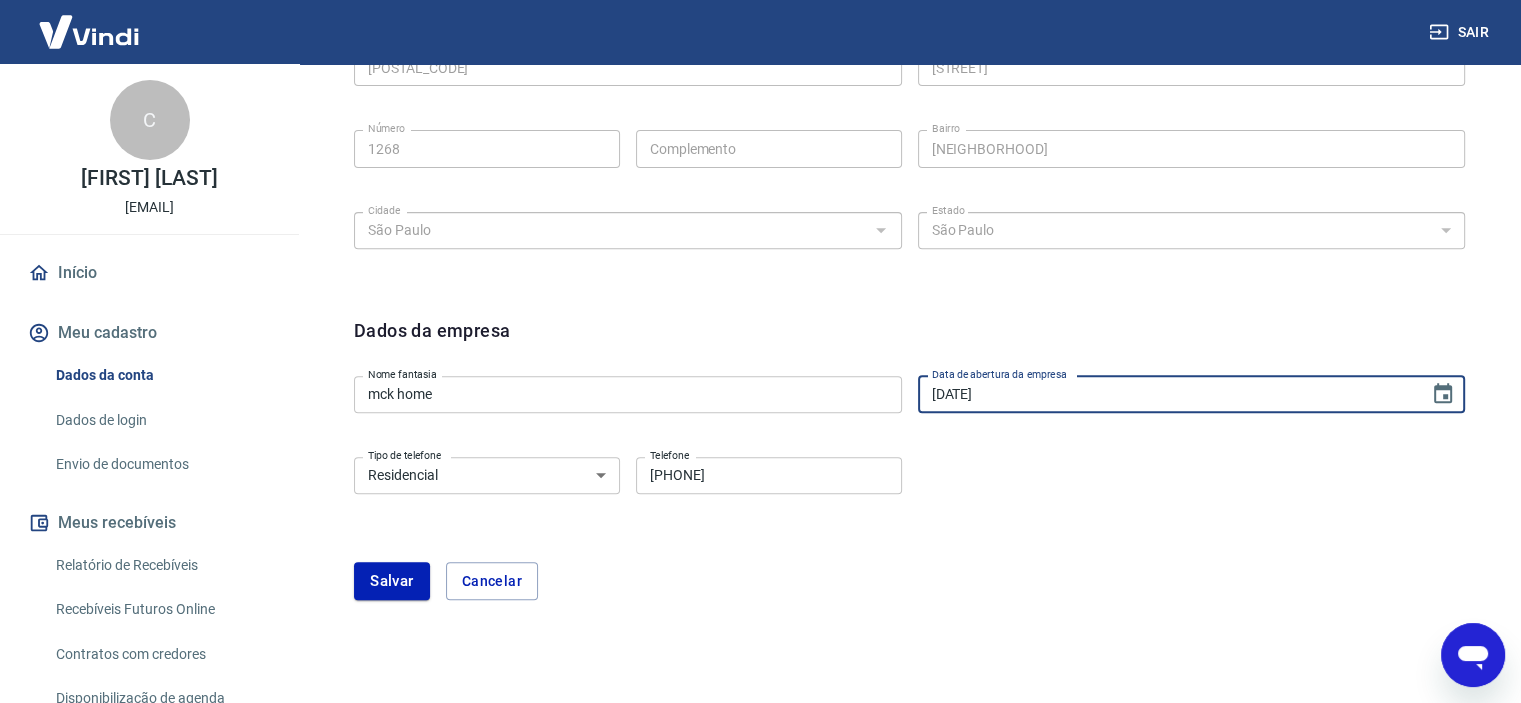 type on "30/04/2025" 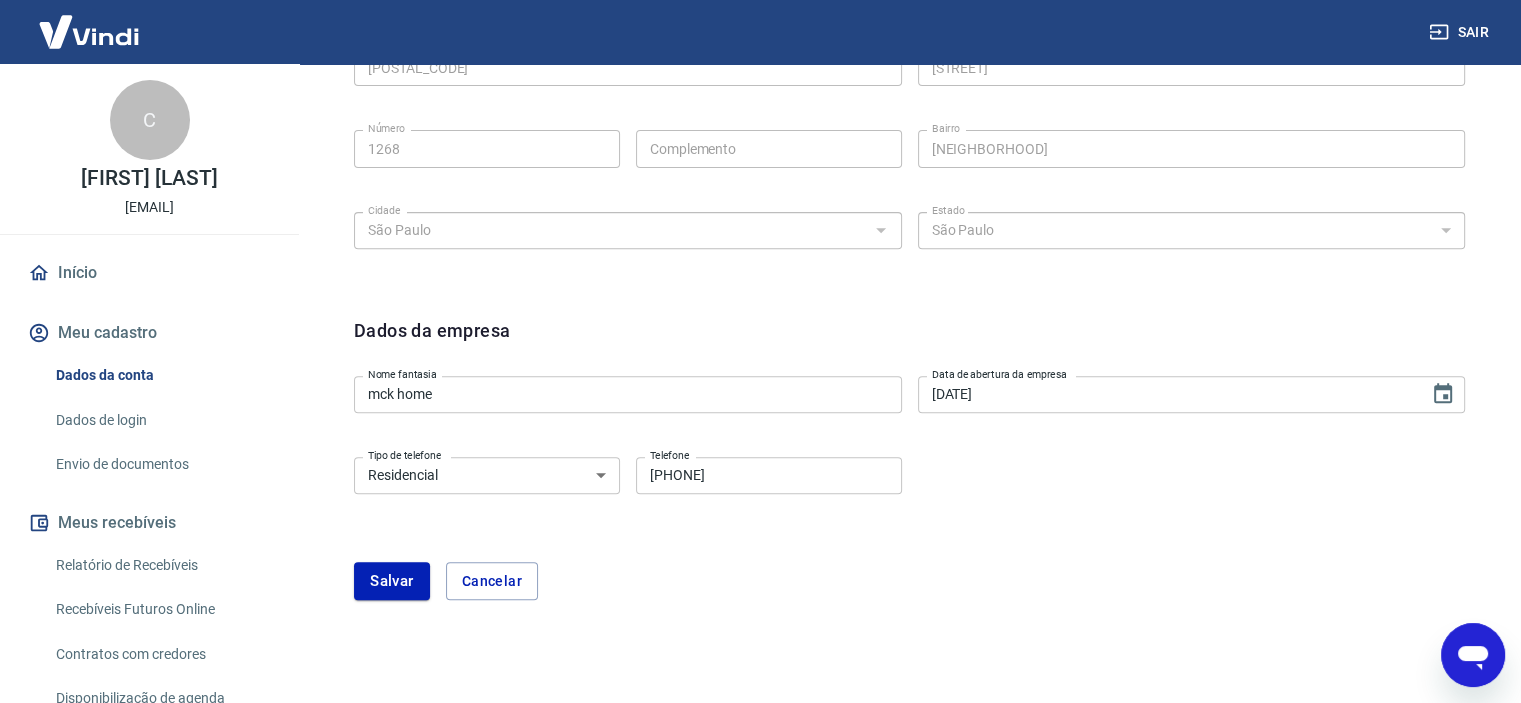 click on "Residencial Comercial" at bounding box center [487, 475] 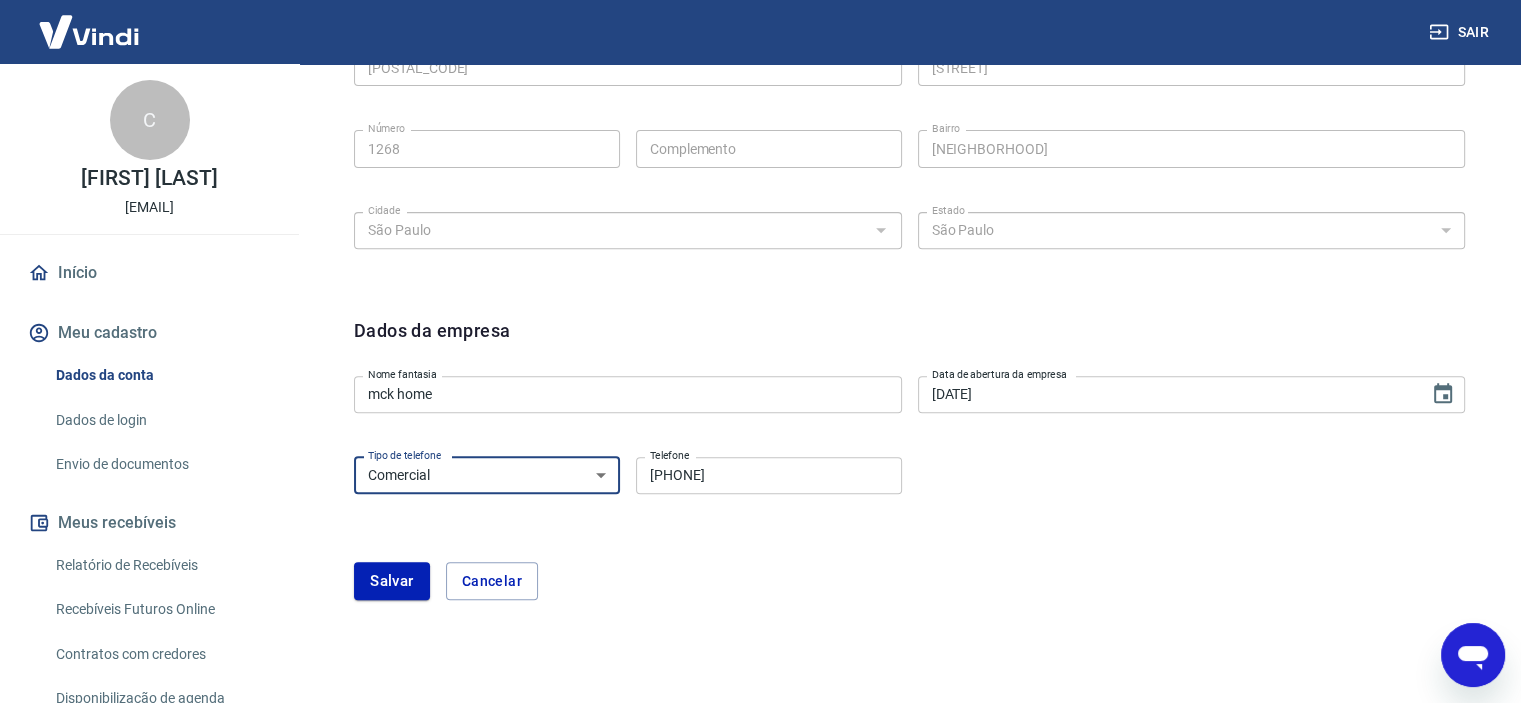 click on "Residencial Comercial" at bounding box center [487, 475] 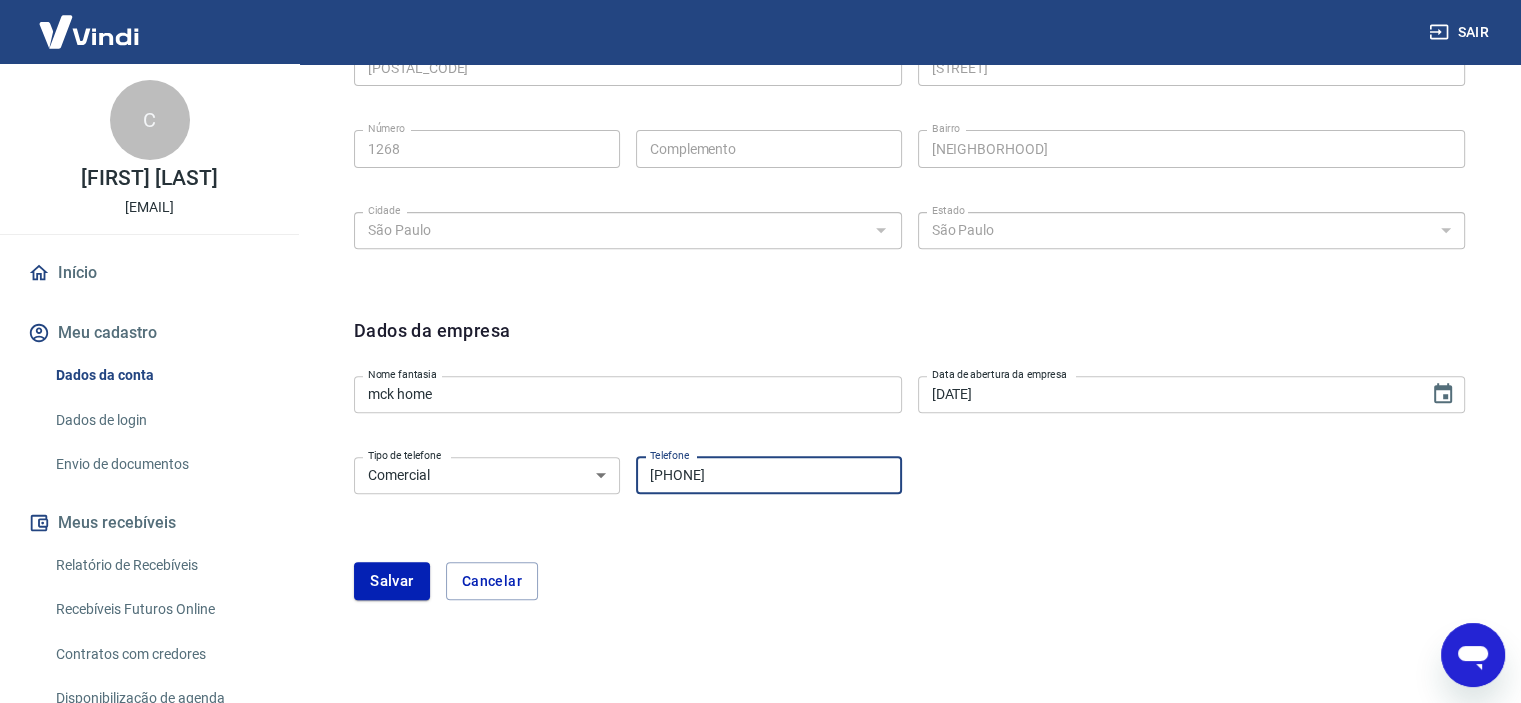 drag, startPoint x: 788, startPoint y: 477, endPoint x: 680, endPoint y: 465, distance: 108.66462 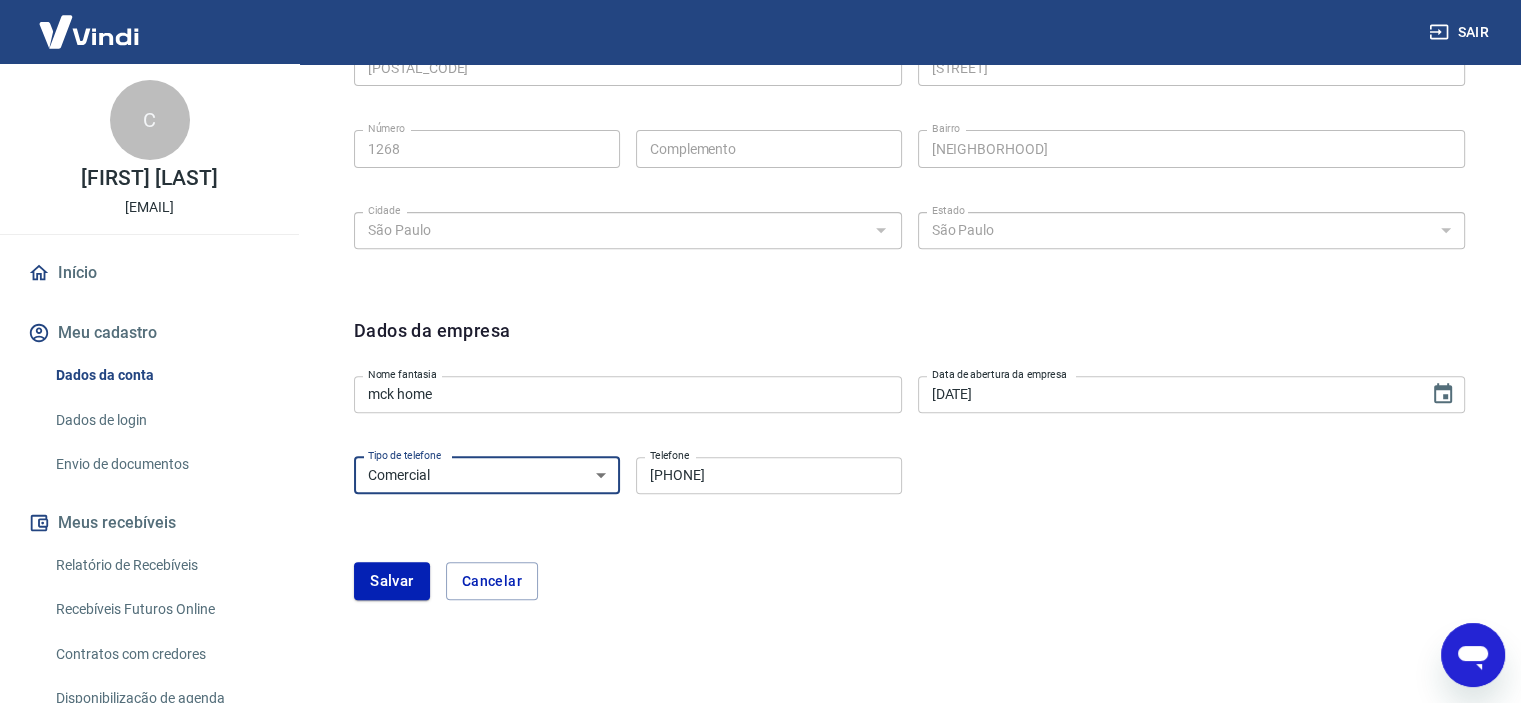 drag, startPoint x: 479, startPoint y: 466, endPoint x: 449, endPoint y: 491, distance: 39.051247 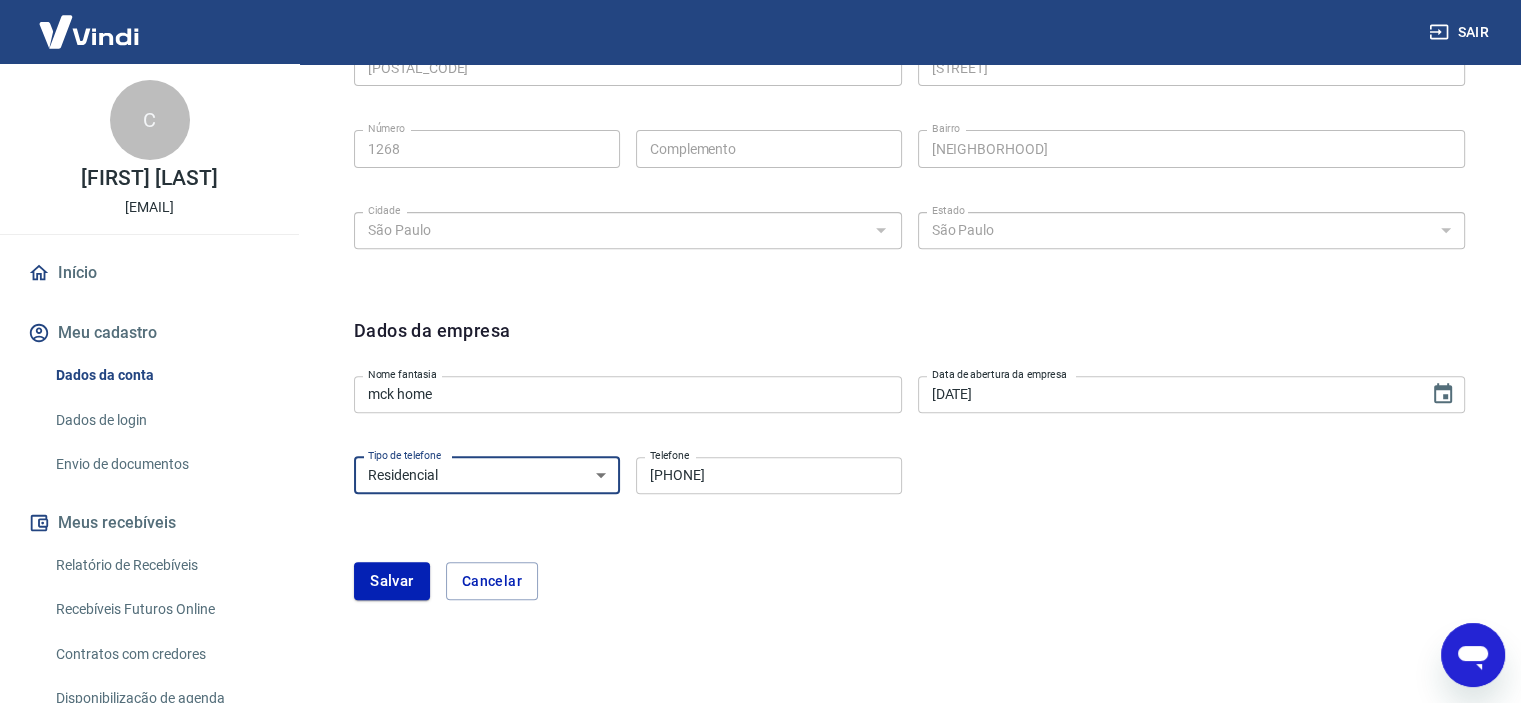 click on "Residencial Comercial" at bounding box center (487, 475) 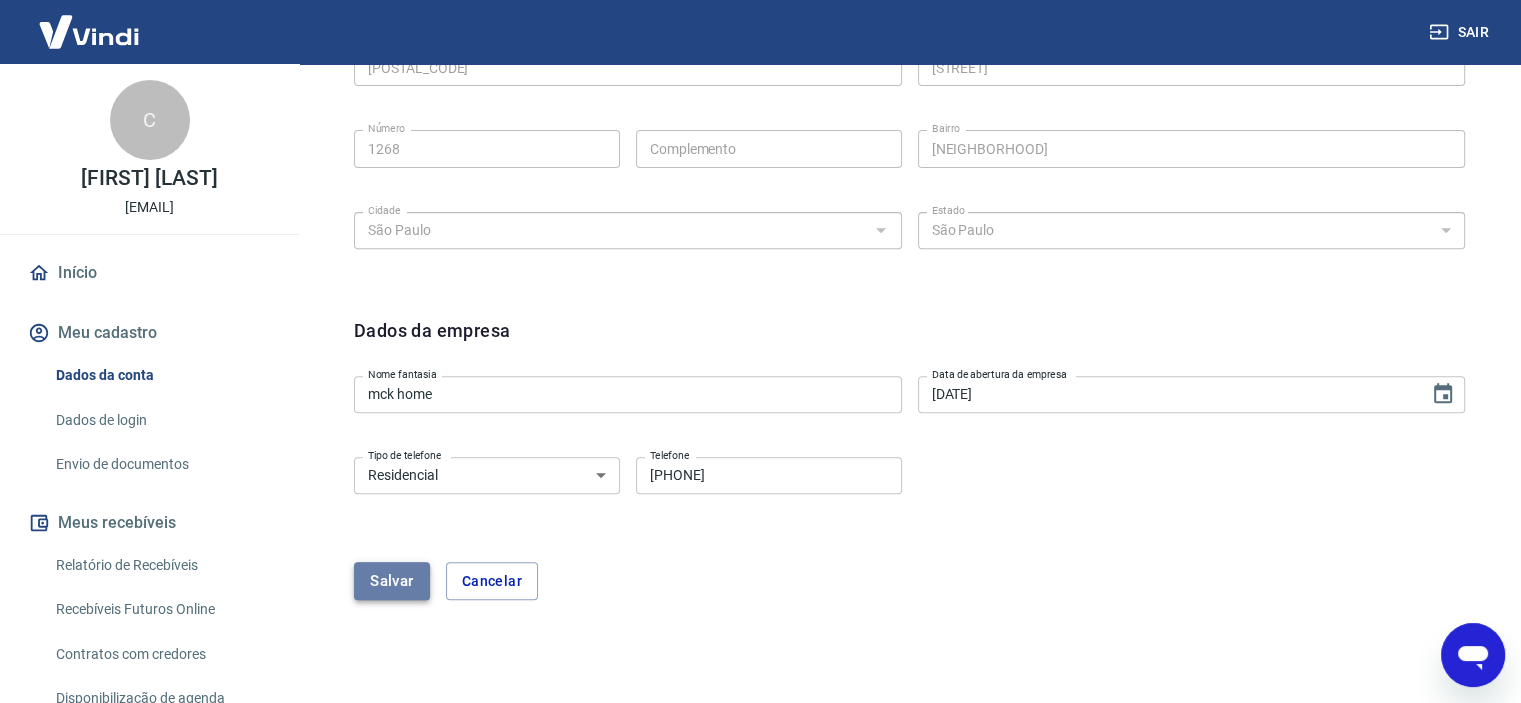click on "Salvar" at bounding box center (392, 581) 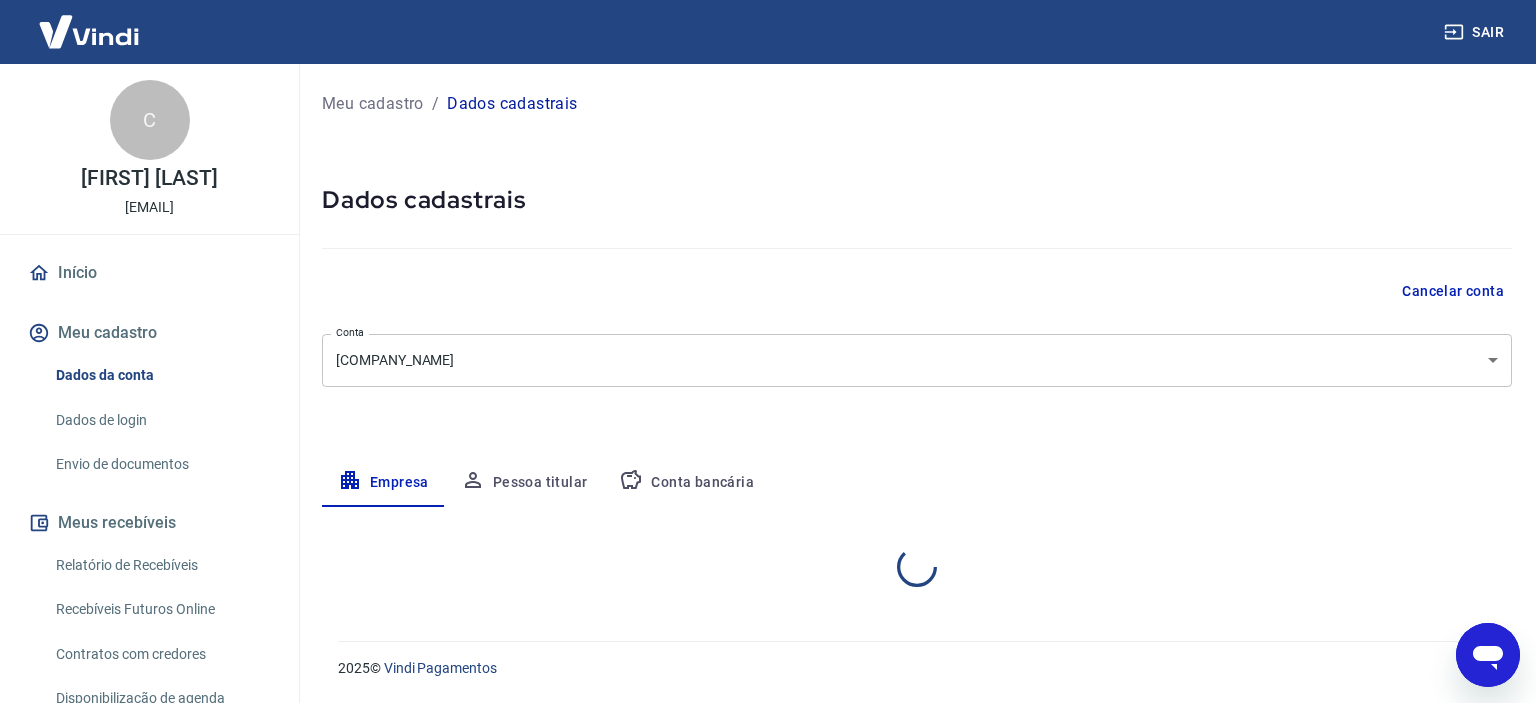 select on "SP" 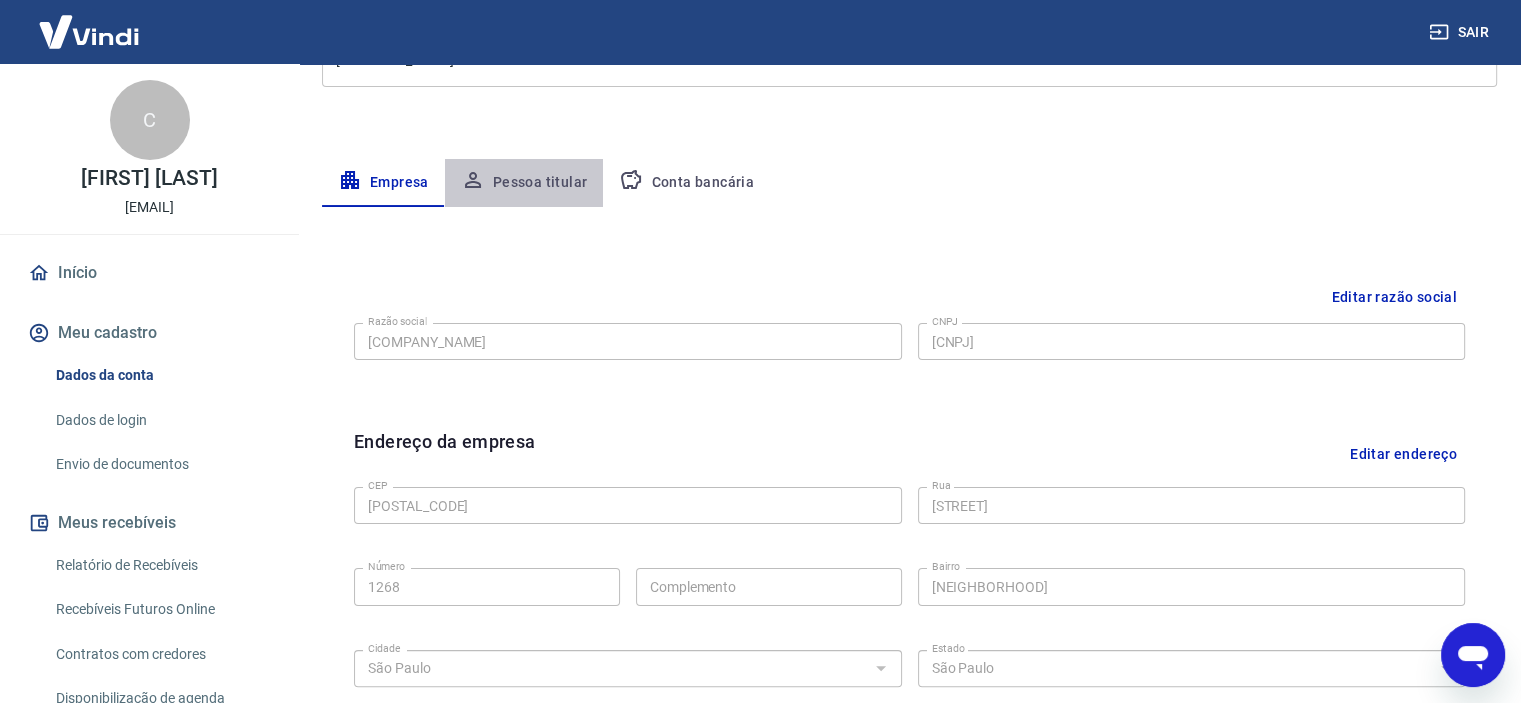 click on "Pessoa titular" at bounding box center [524, 183] 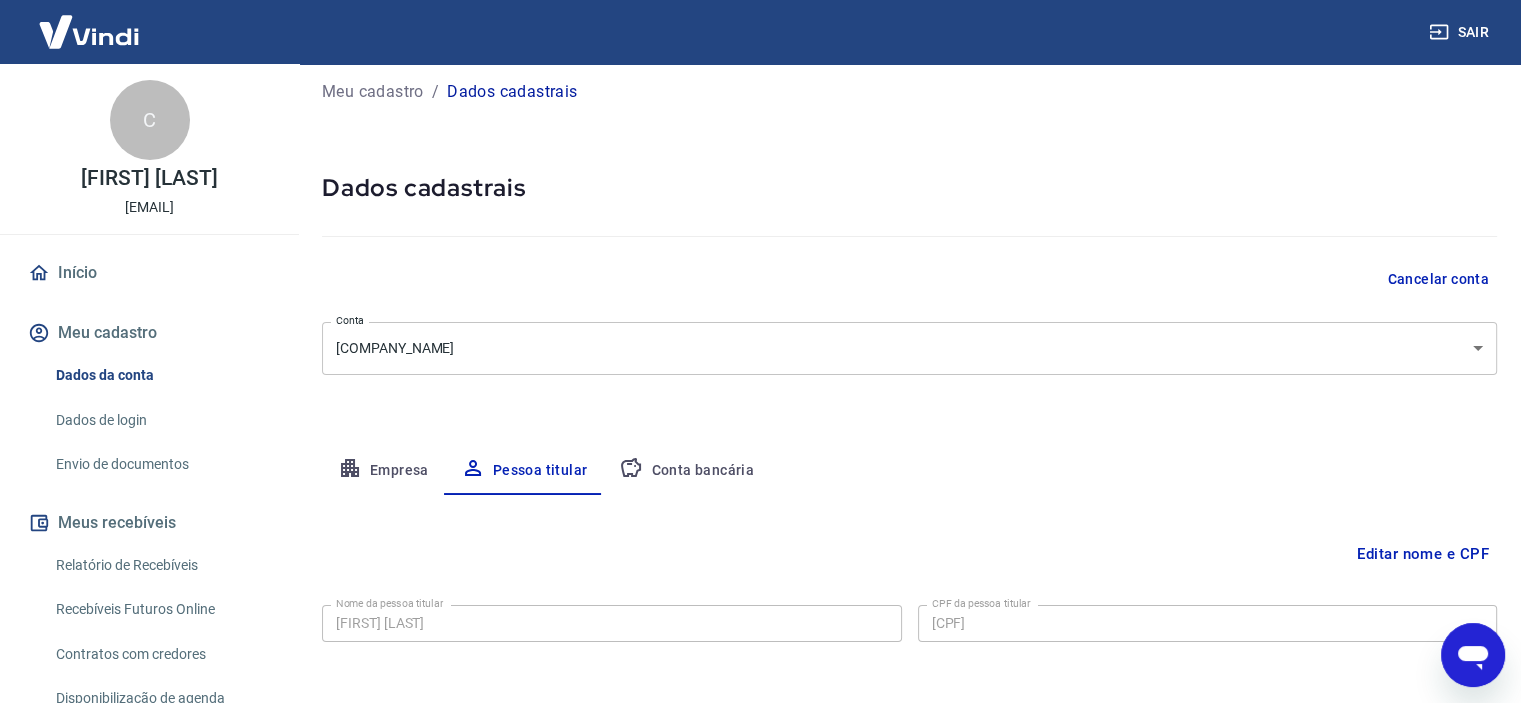 scroll, scrollTop: 96, scrollLeft: 0, axis: vertical 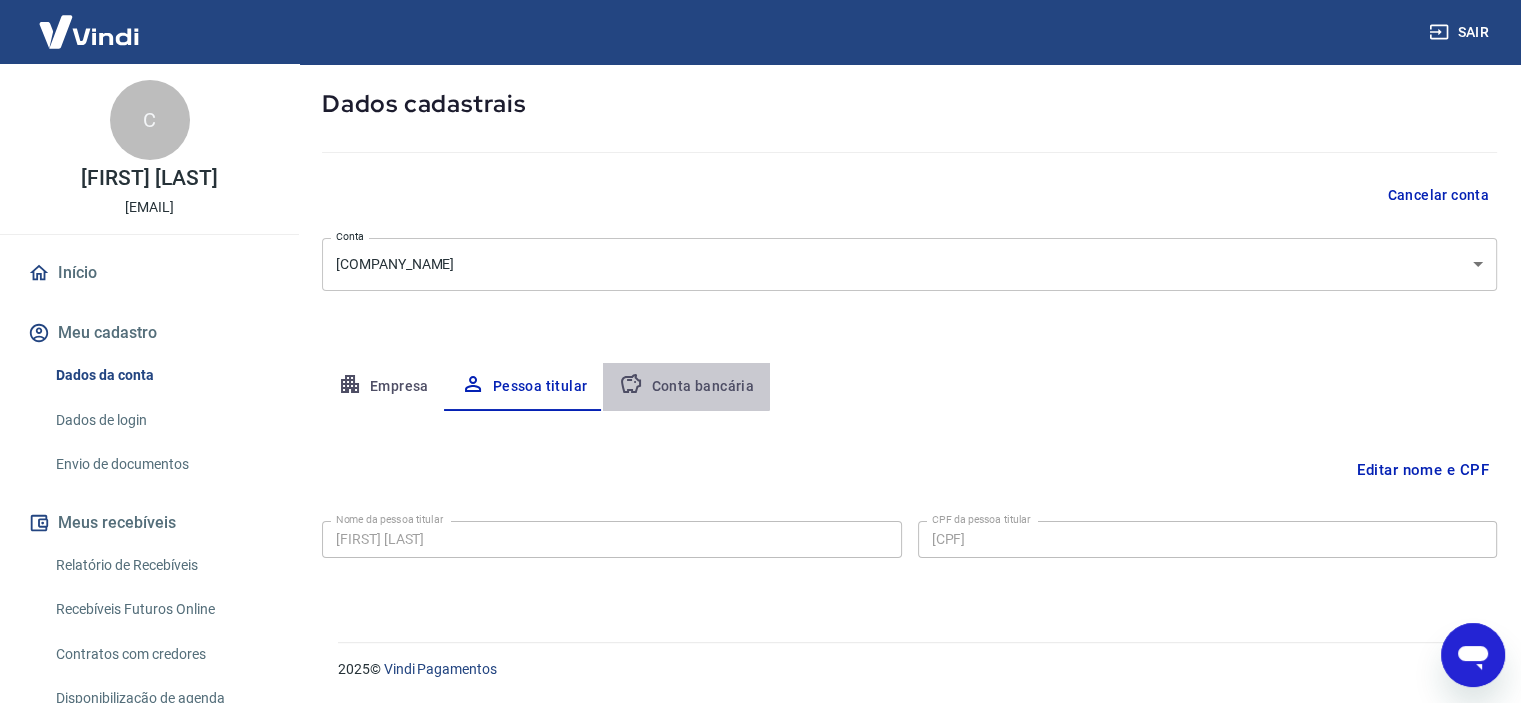 click on "Conta bancária" at bounding box center (686, 387) 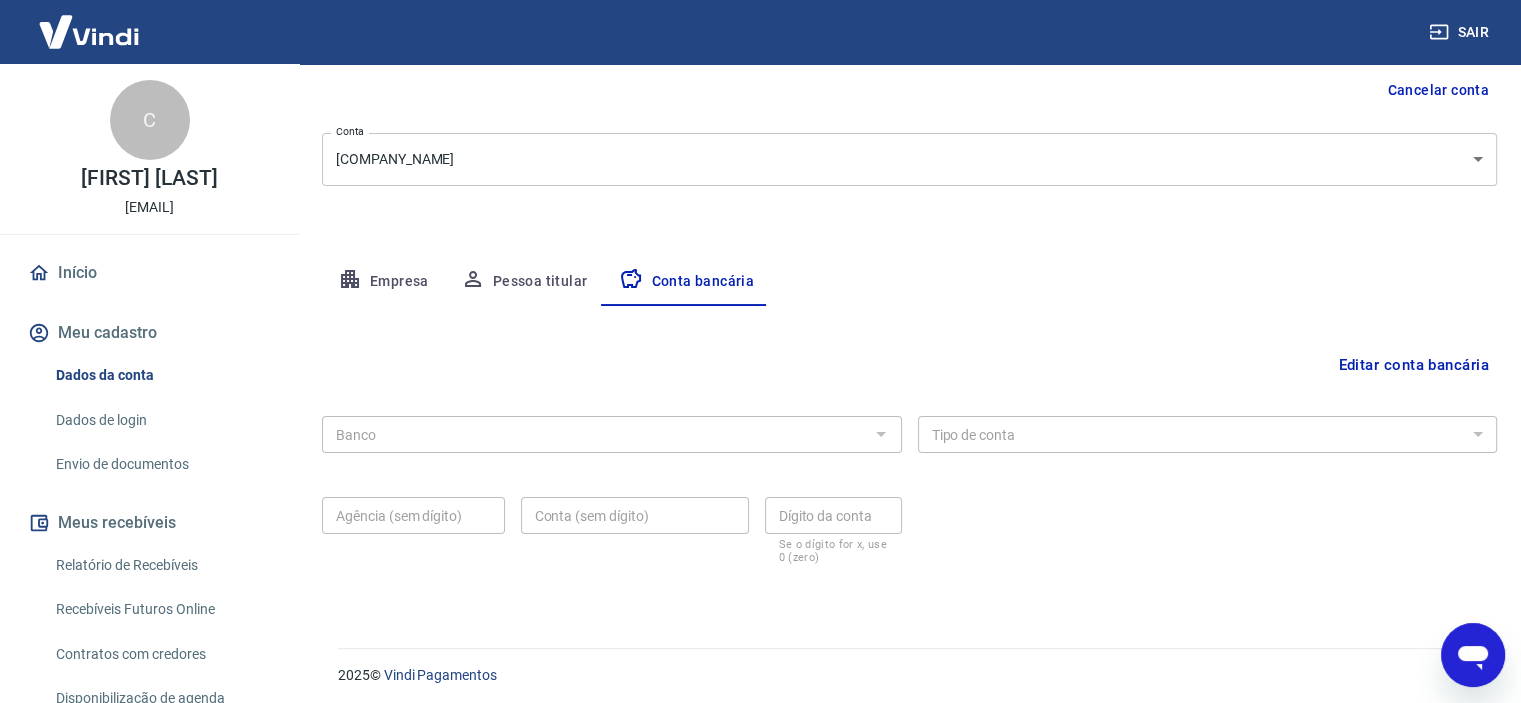scroll, scrollTop: 207, scrollLeft: 0, axis: vertical 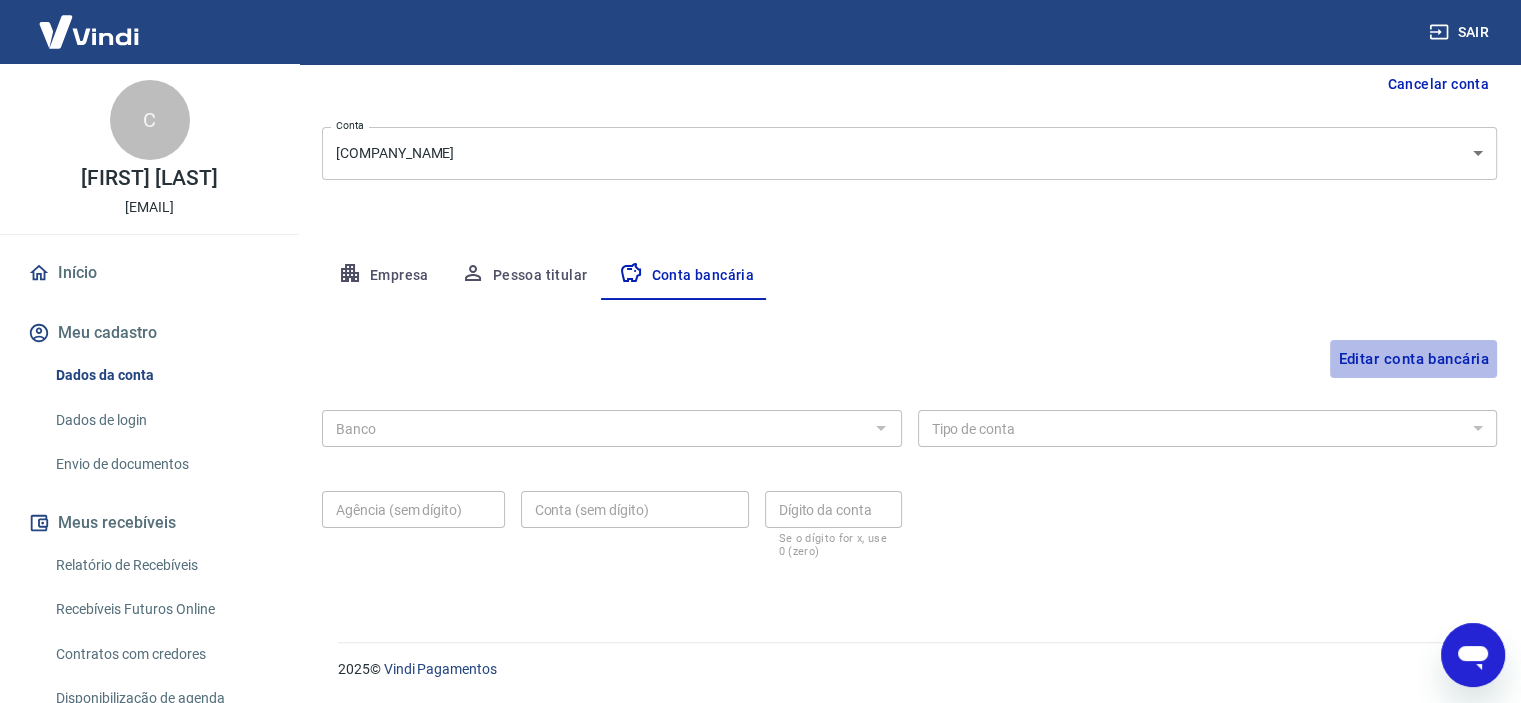 click on "Editar conta bancária" at bounding box center (1413, 359) 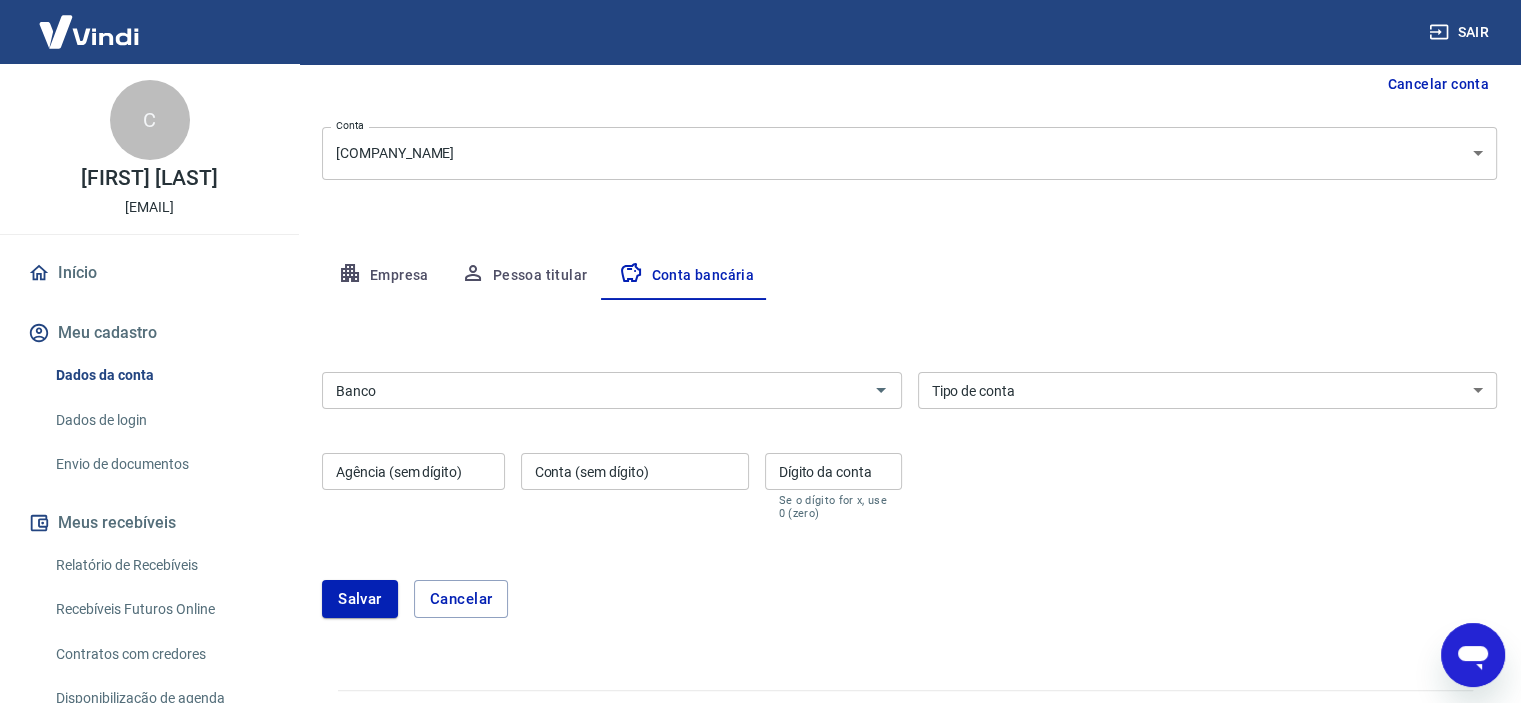 click on "Banco" at bounding box center (595, 390) 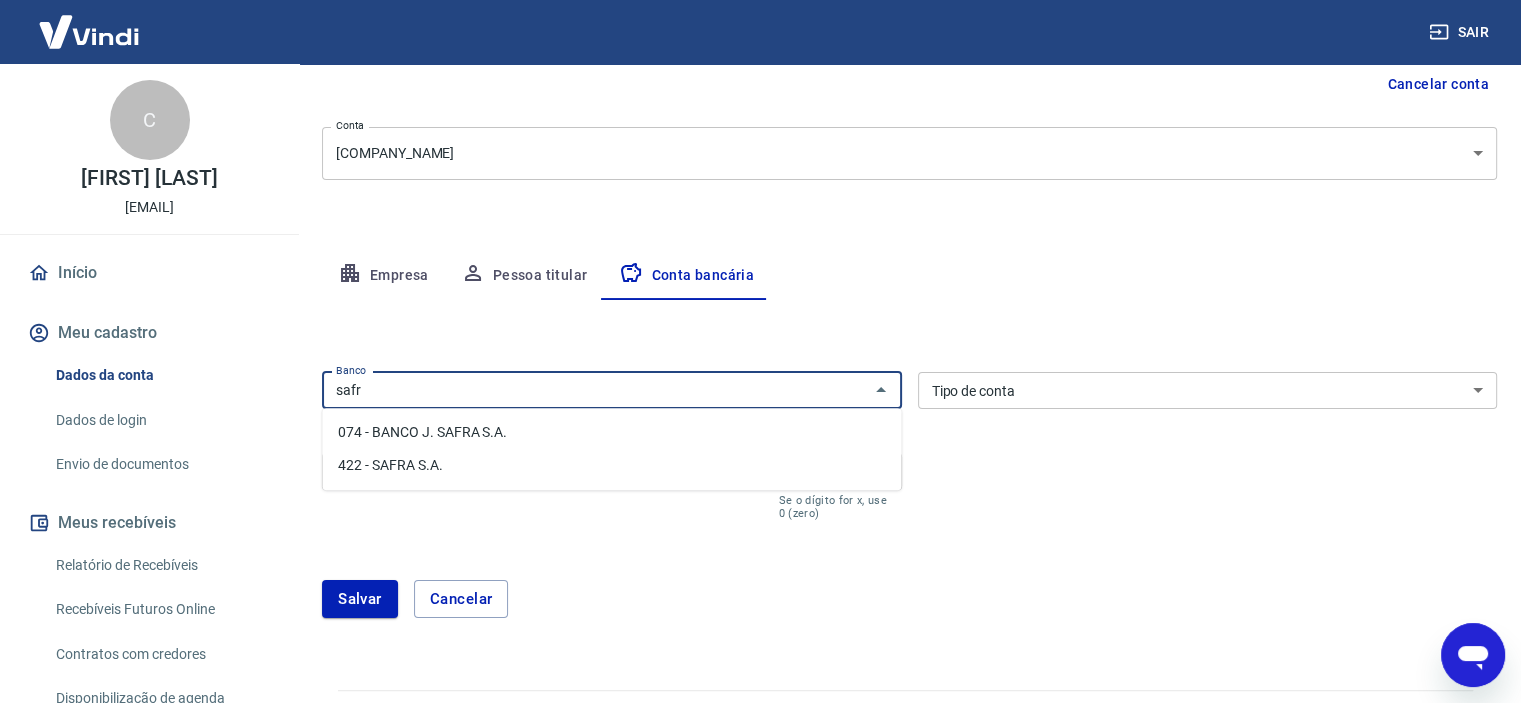 click on "422 - SAFRA S.A." at bounding box center (611, 465) 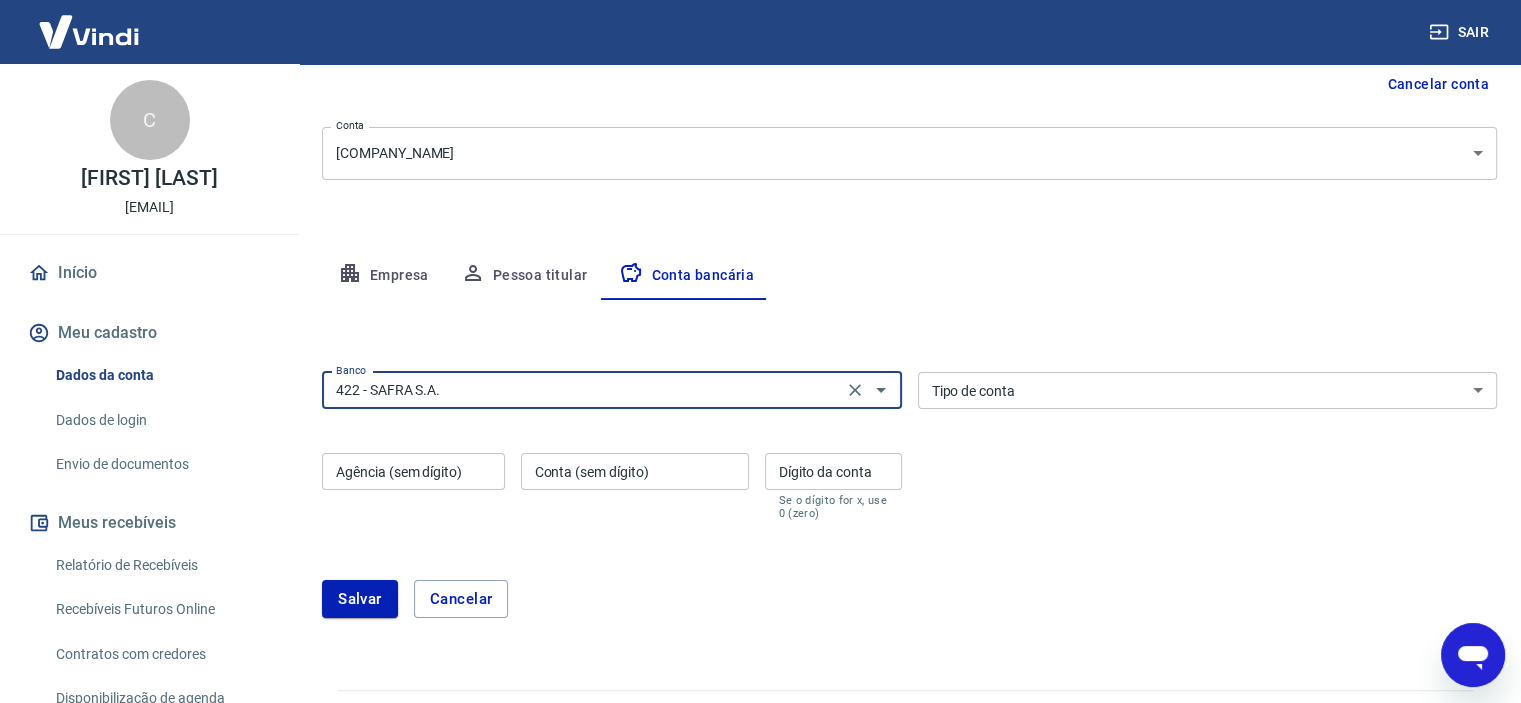 type on "422 - SAFRA S.A." 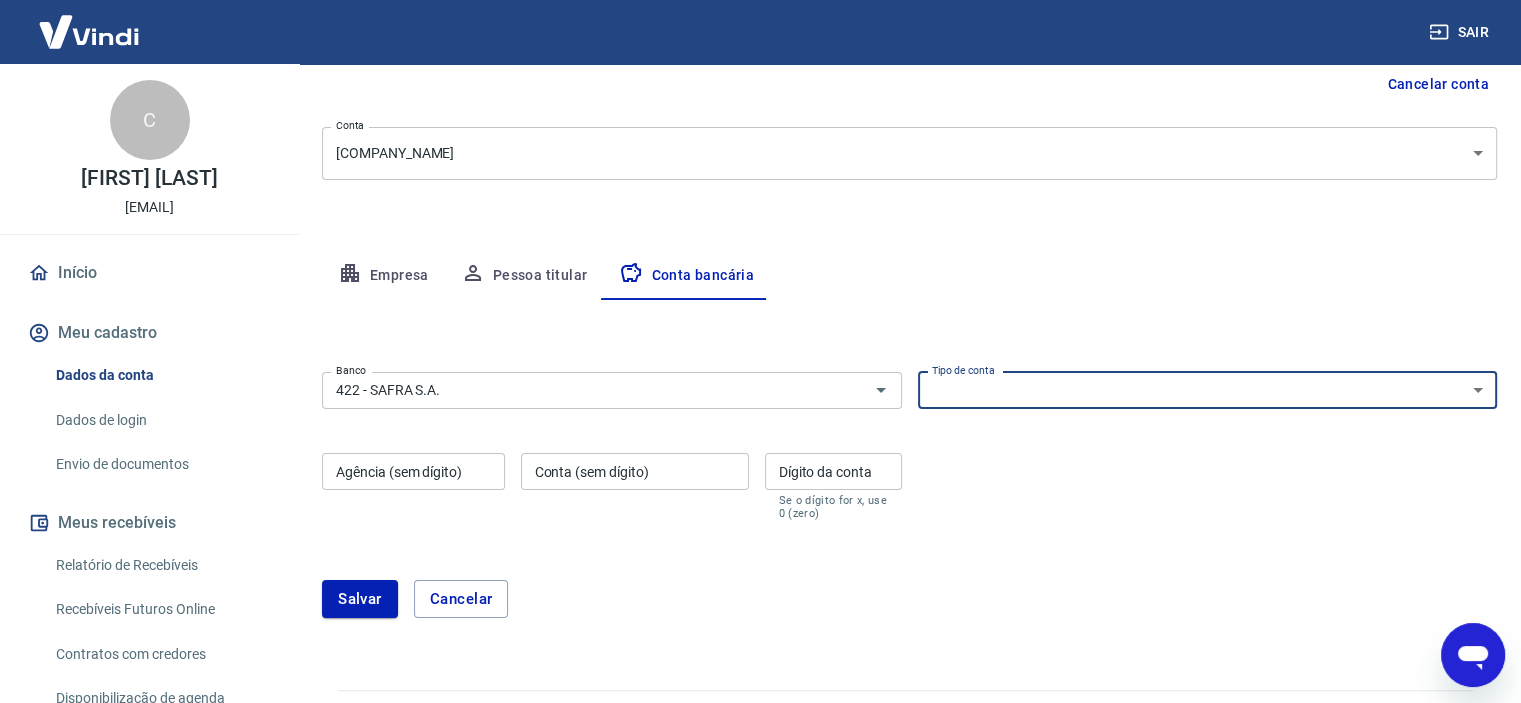 click on "Conta Corrente Conta Poupança" at bounding box center (1208, 390) 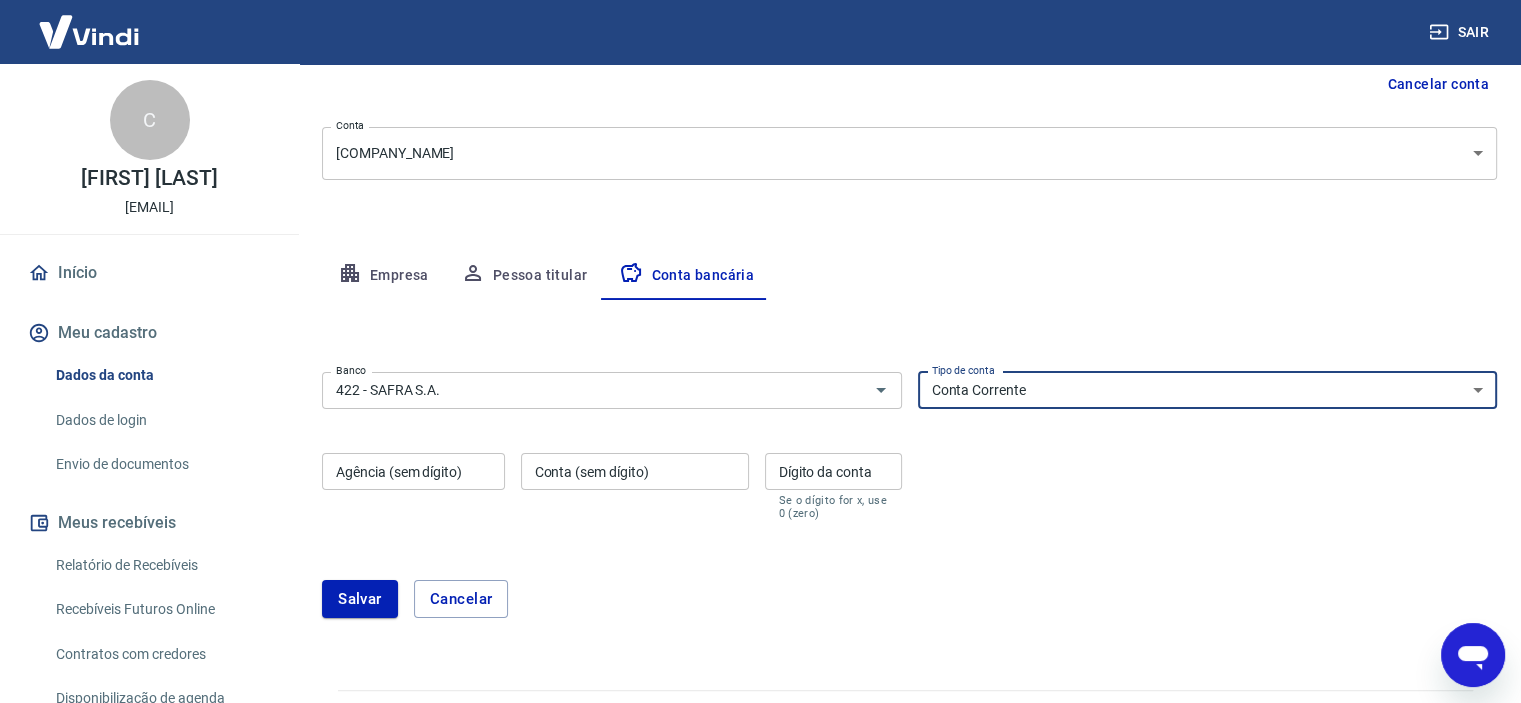 click on "Conta Corrente Conta Poupança" at bounding box center (1208, 390) 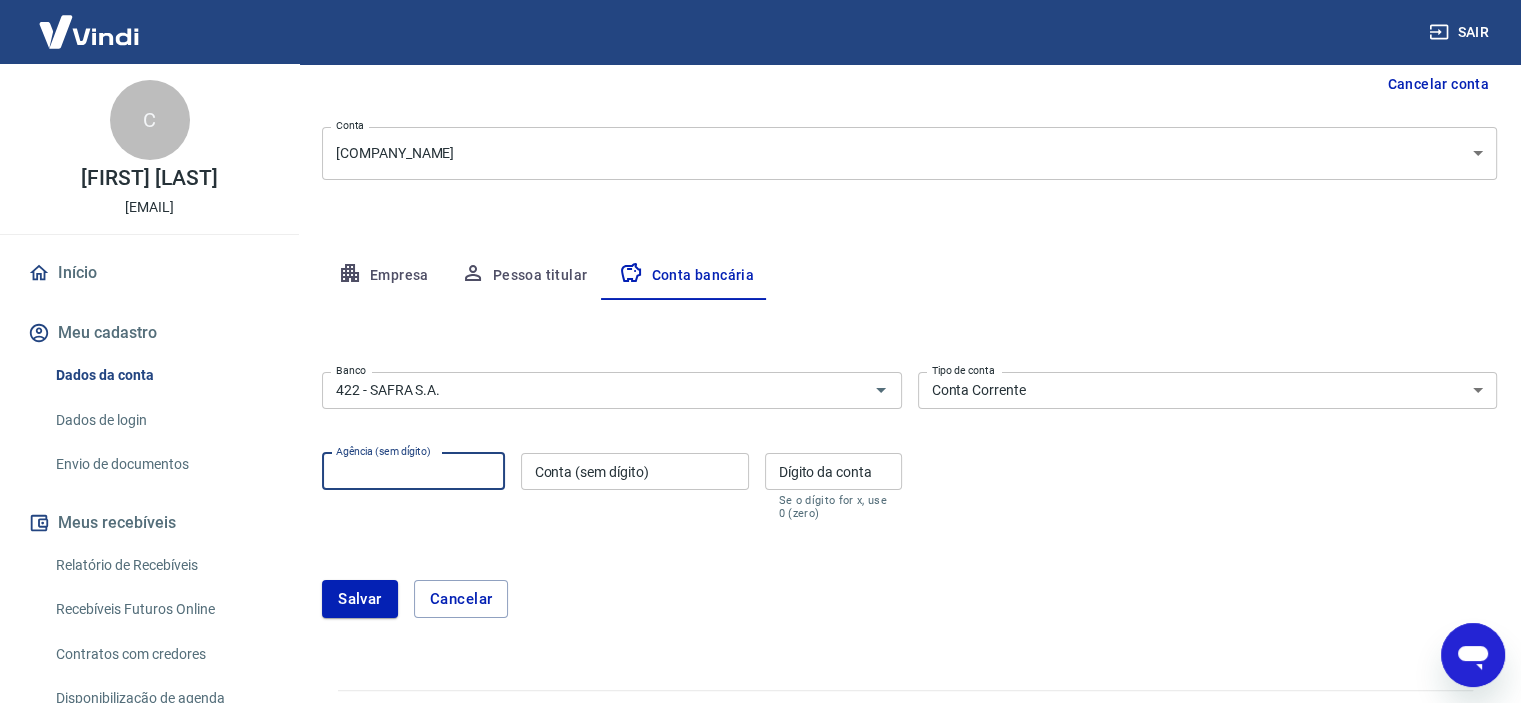 click on "Agência (sem dígito)" at bounding box center (413, 471) 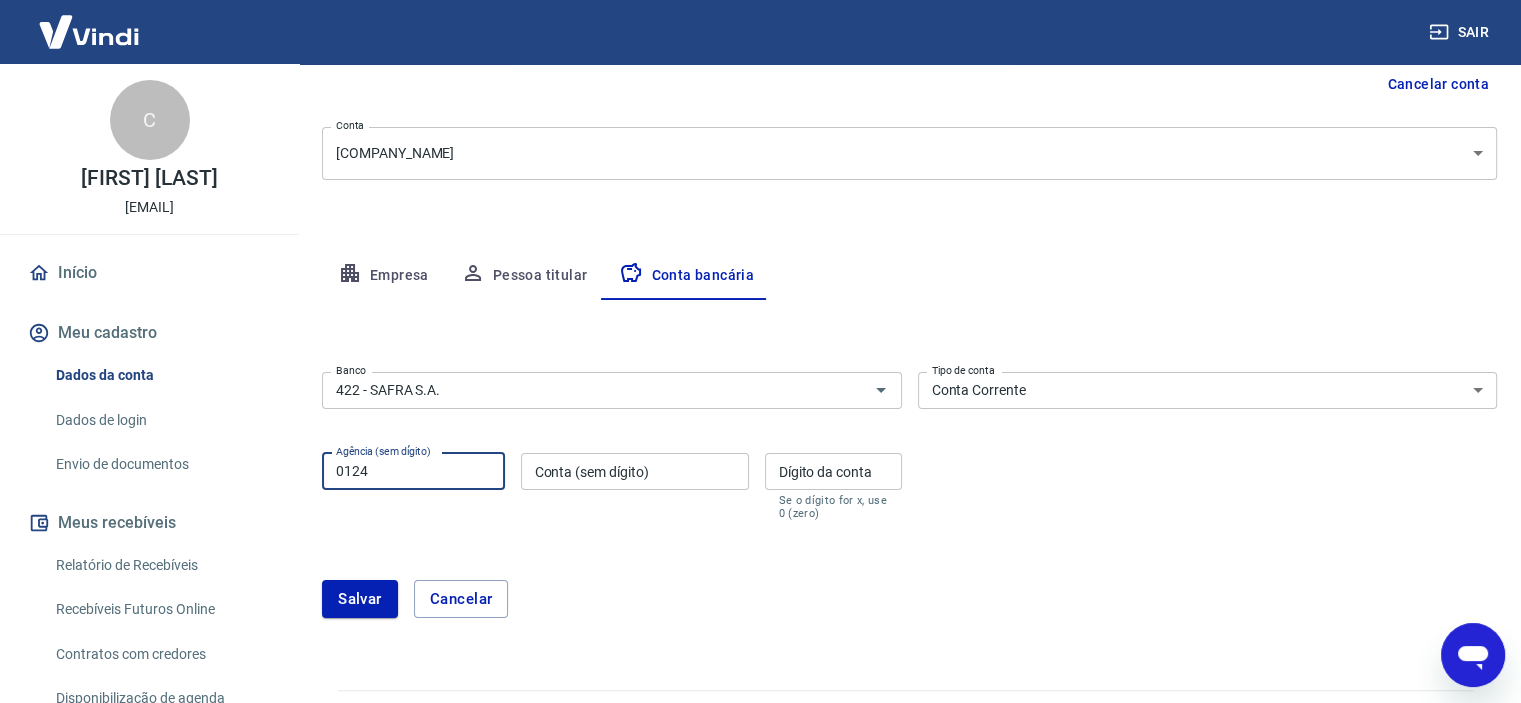 type on "0124" 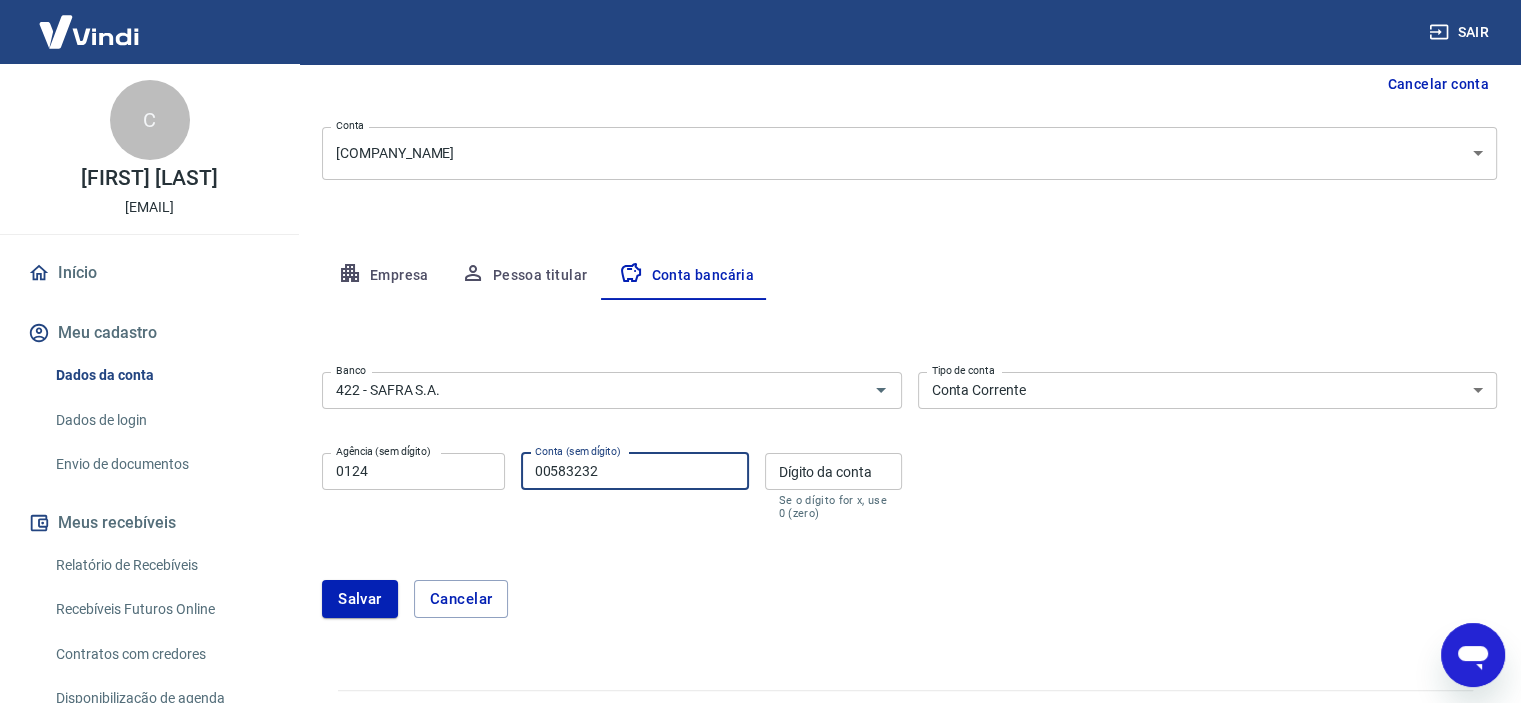 type on "00583232" 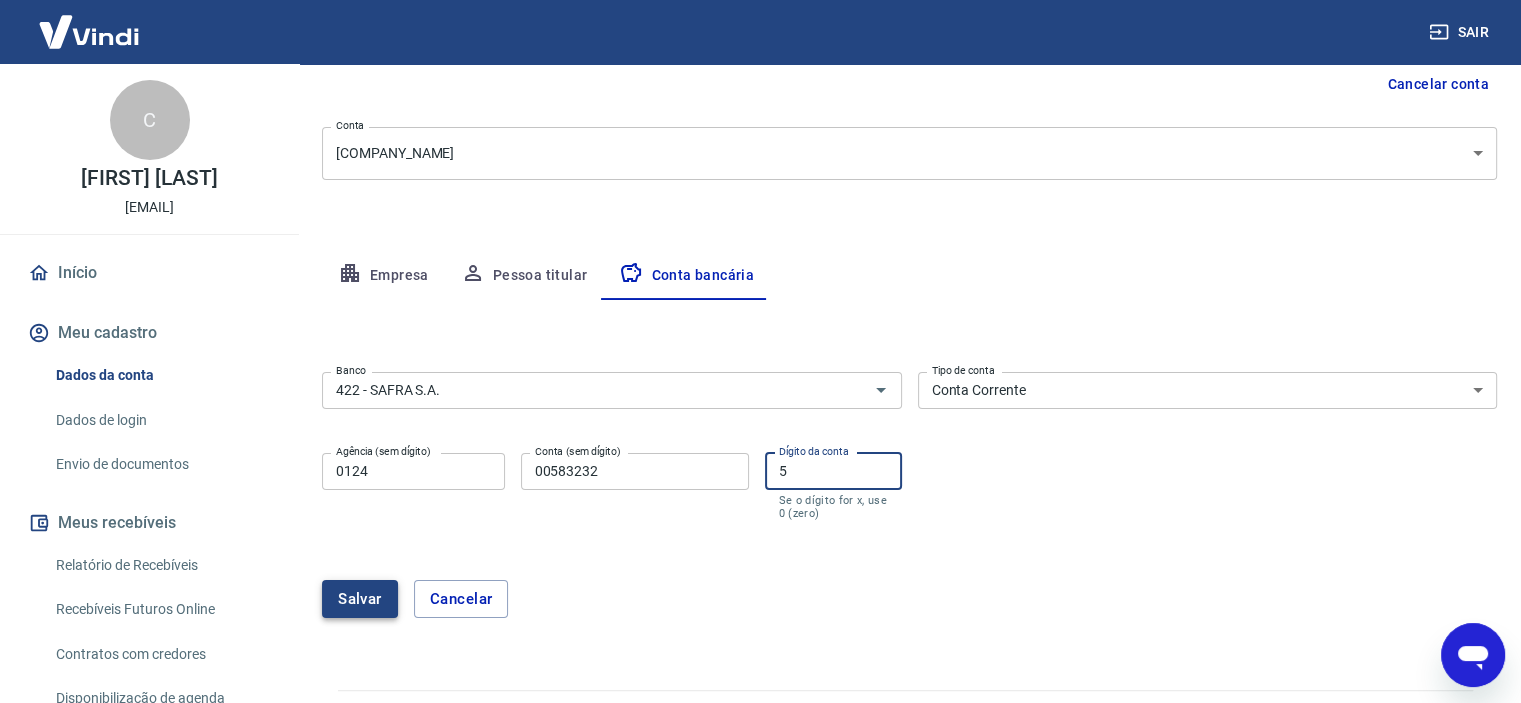 type on "5" 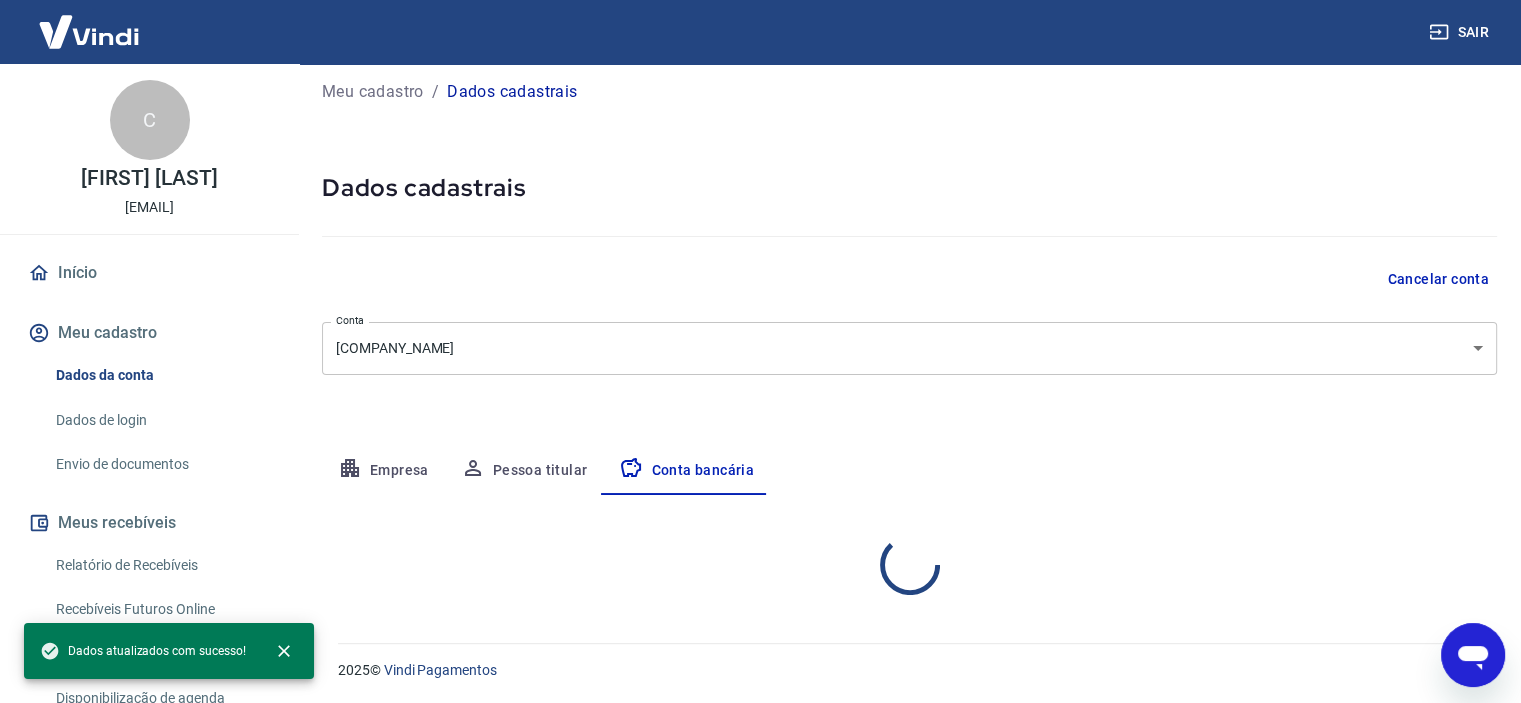 select on "1" 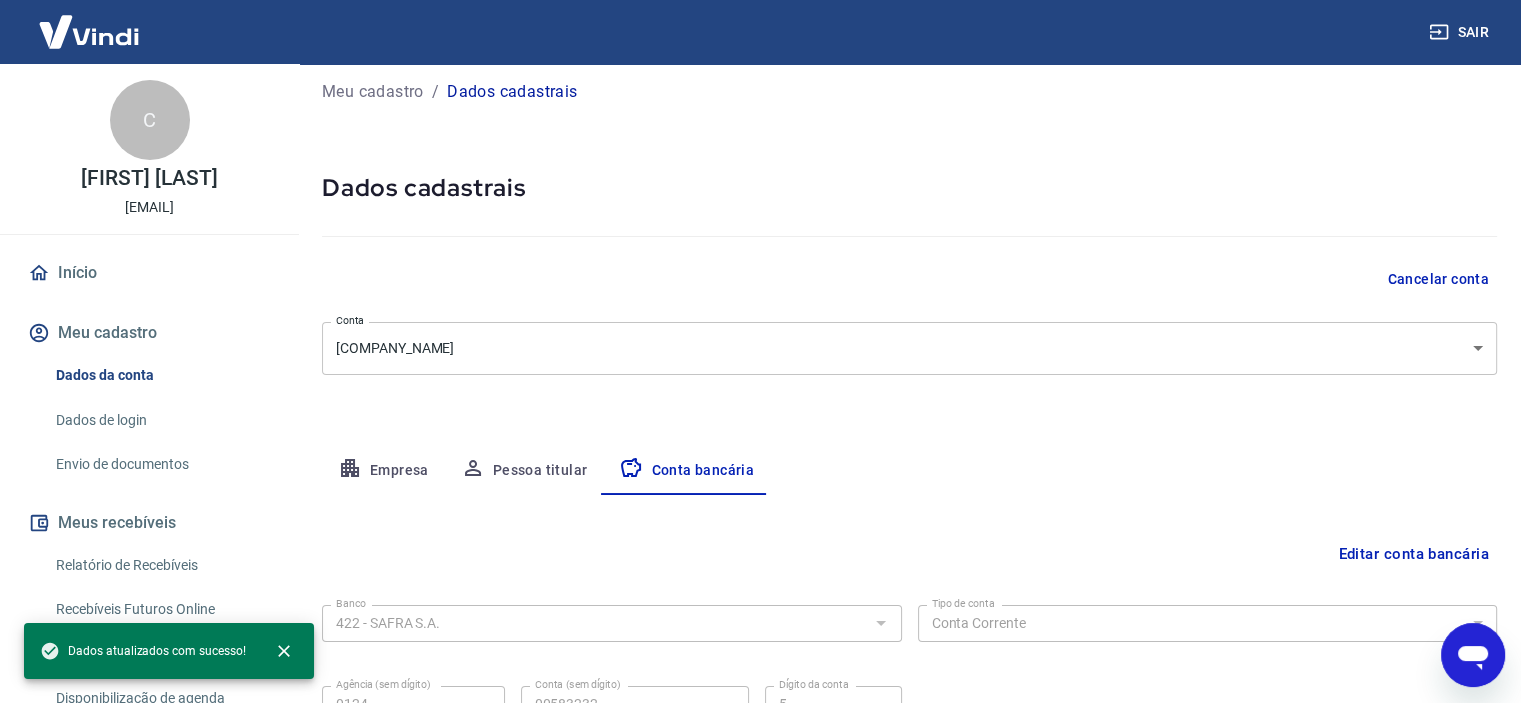 scroll, scrollTop: 207, scrollLeft: 0, axis: vertical 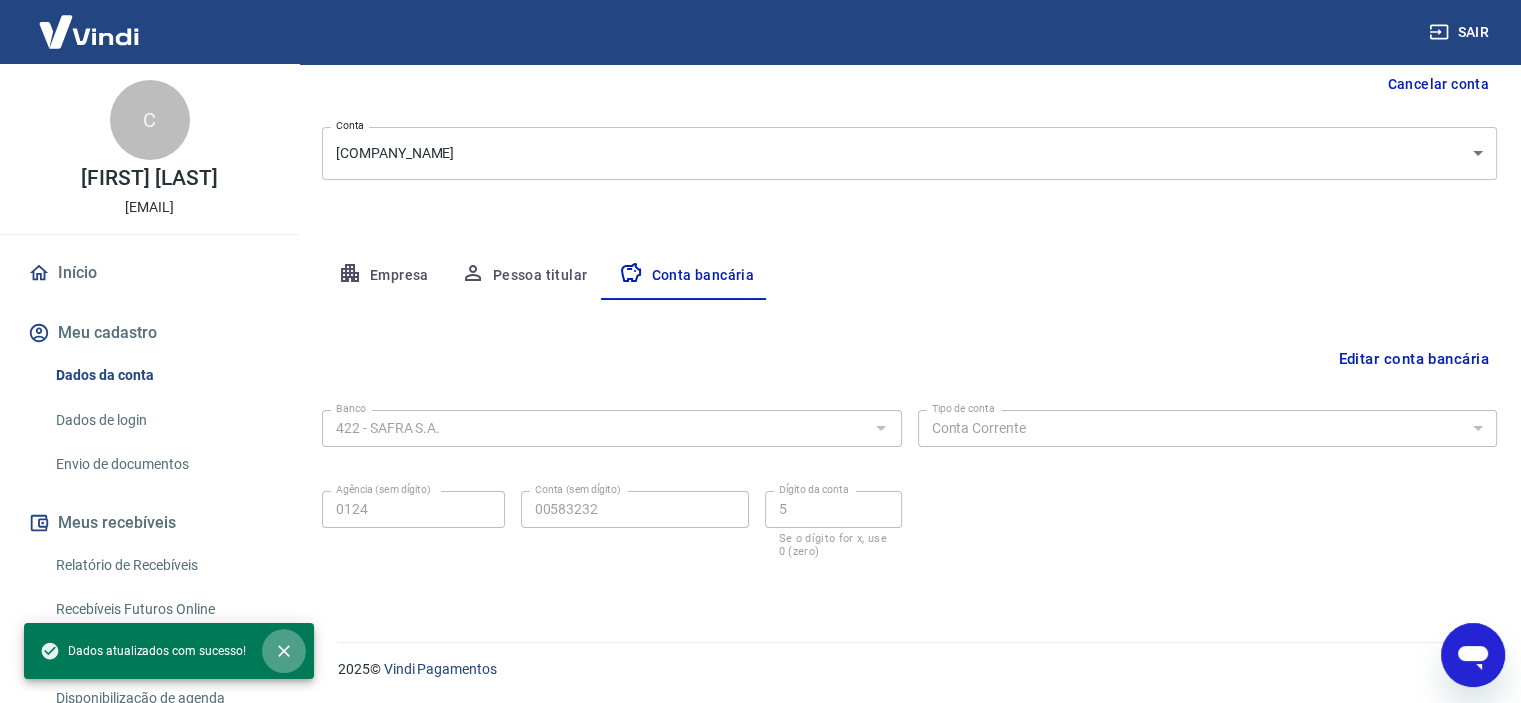 click 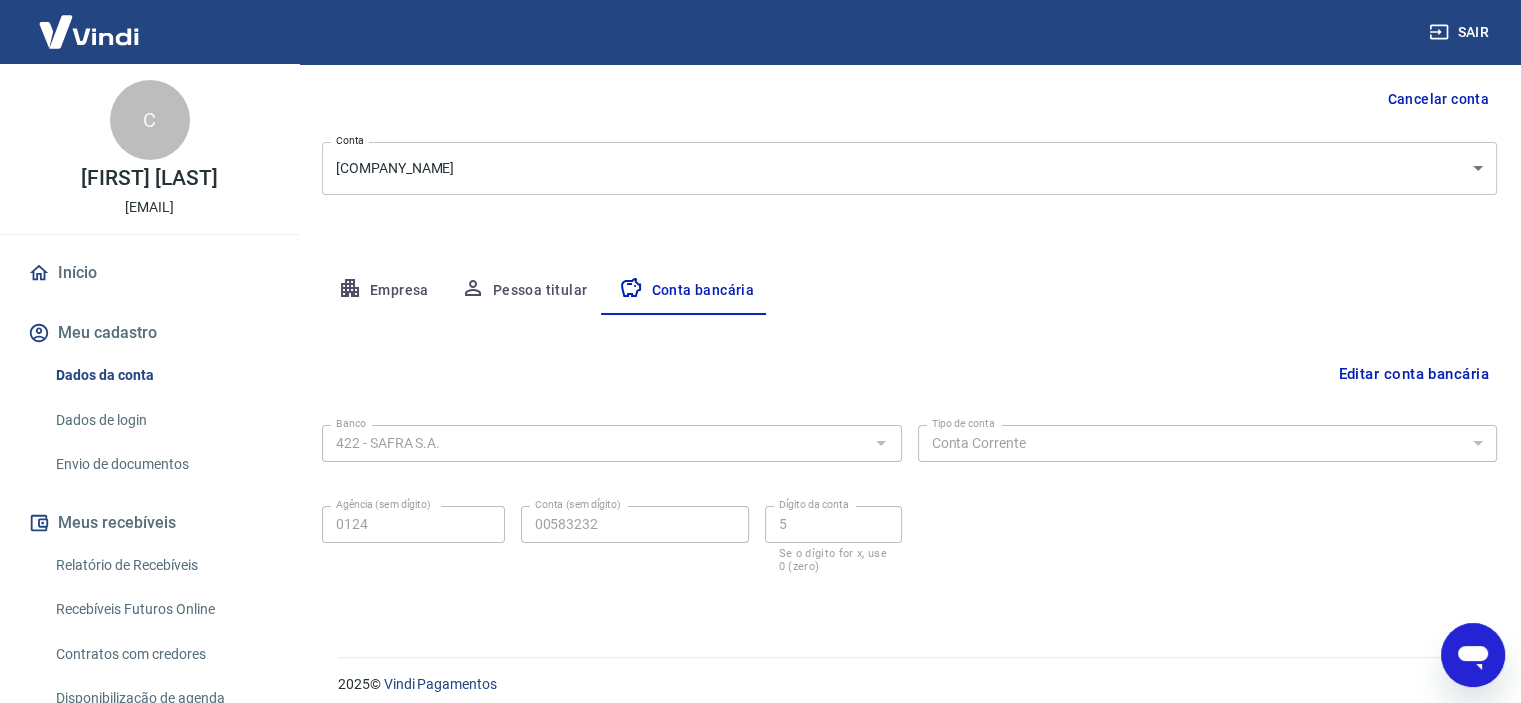 scroll, scrollTop: 207, scrollLeft: 0, axis: vertical 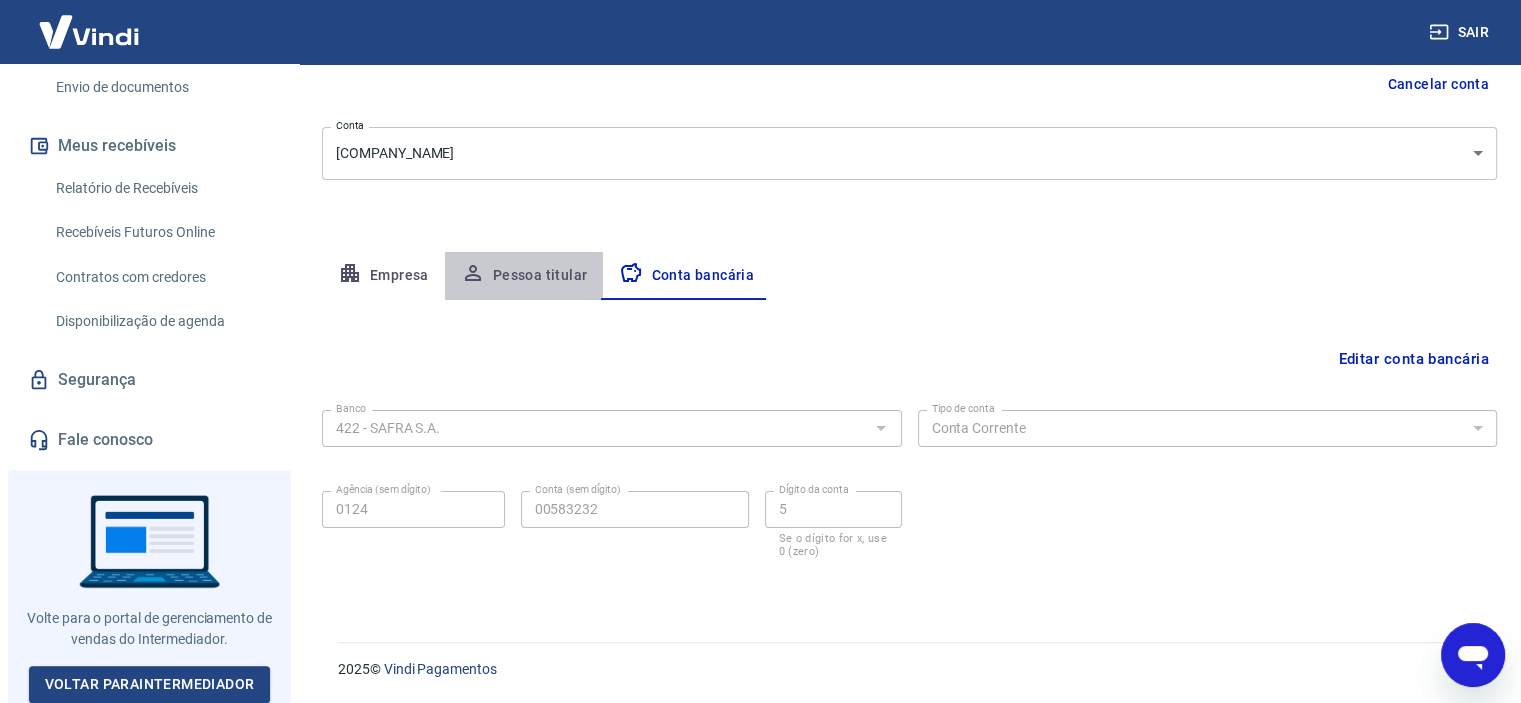 click on "Pessoa titular" at bounding box center (524, 276) 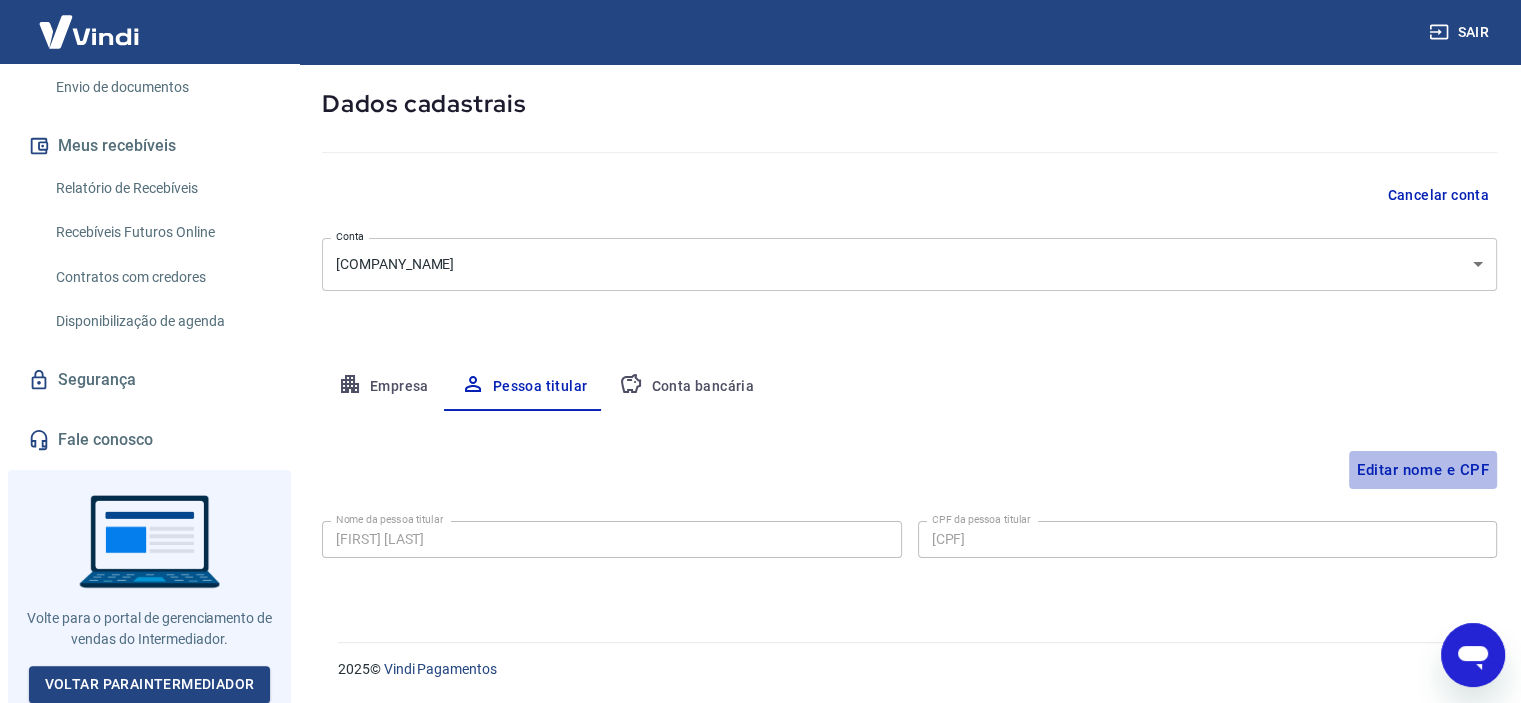 click on "Editar nome e CPF" at bounding box center (1423, 470) 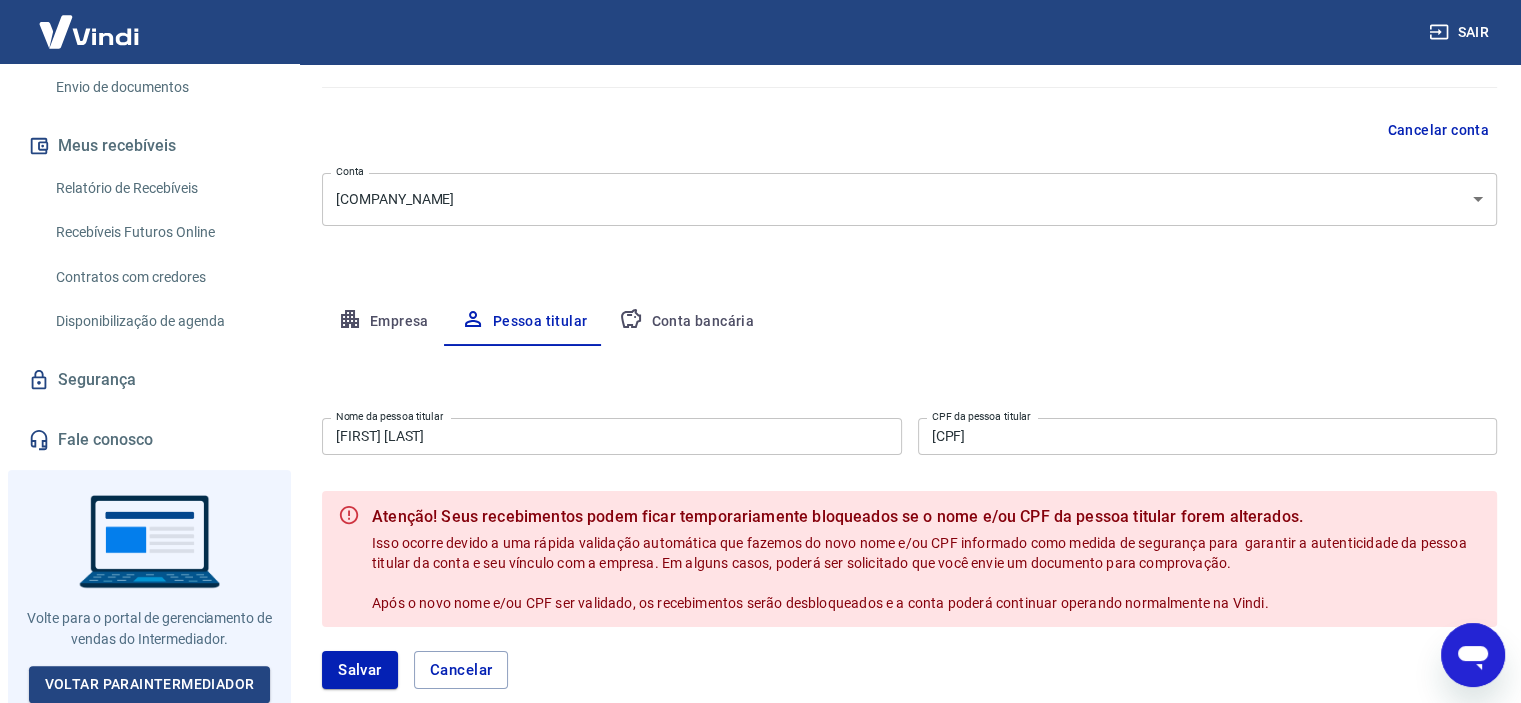 scroll, scrollTop: 196, scrollLeft: 0, axis: vertical 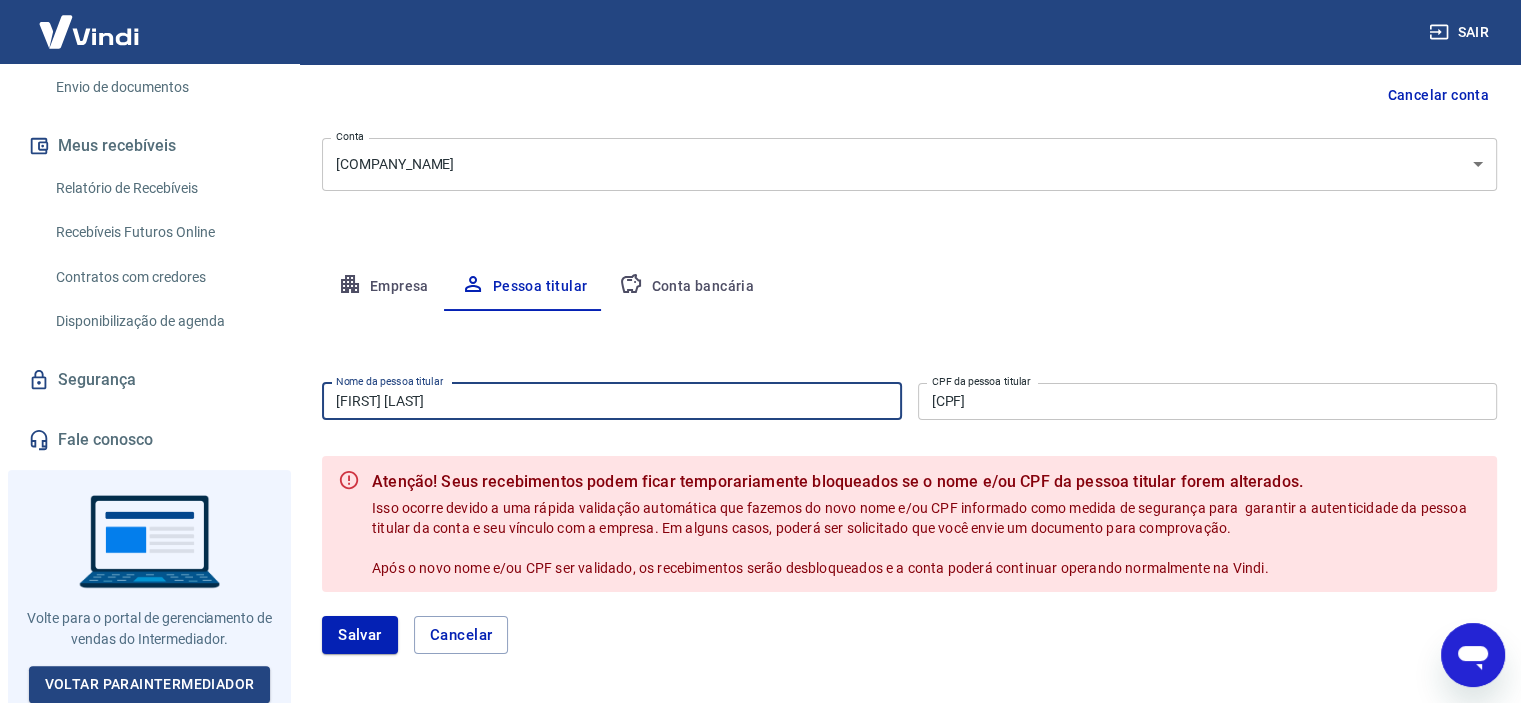 drag, startPoint x: 368, startPoint y: 389, endPoint x: 238, endPoint y: 370, distance: 131.38112 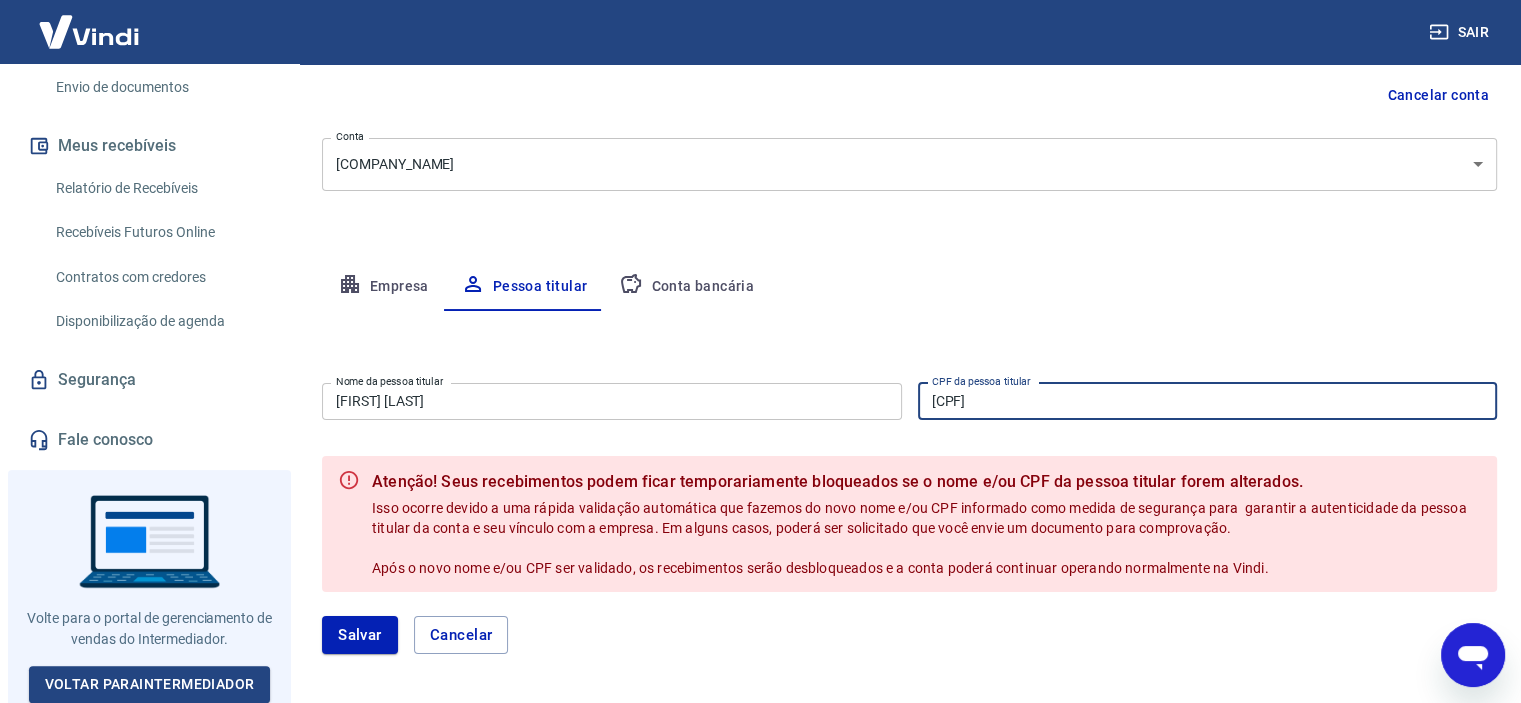 type on "012.269.528-36" 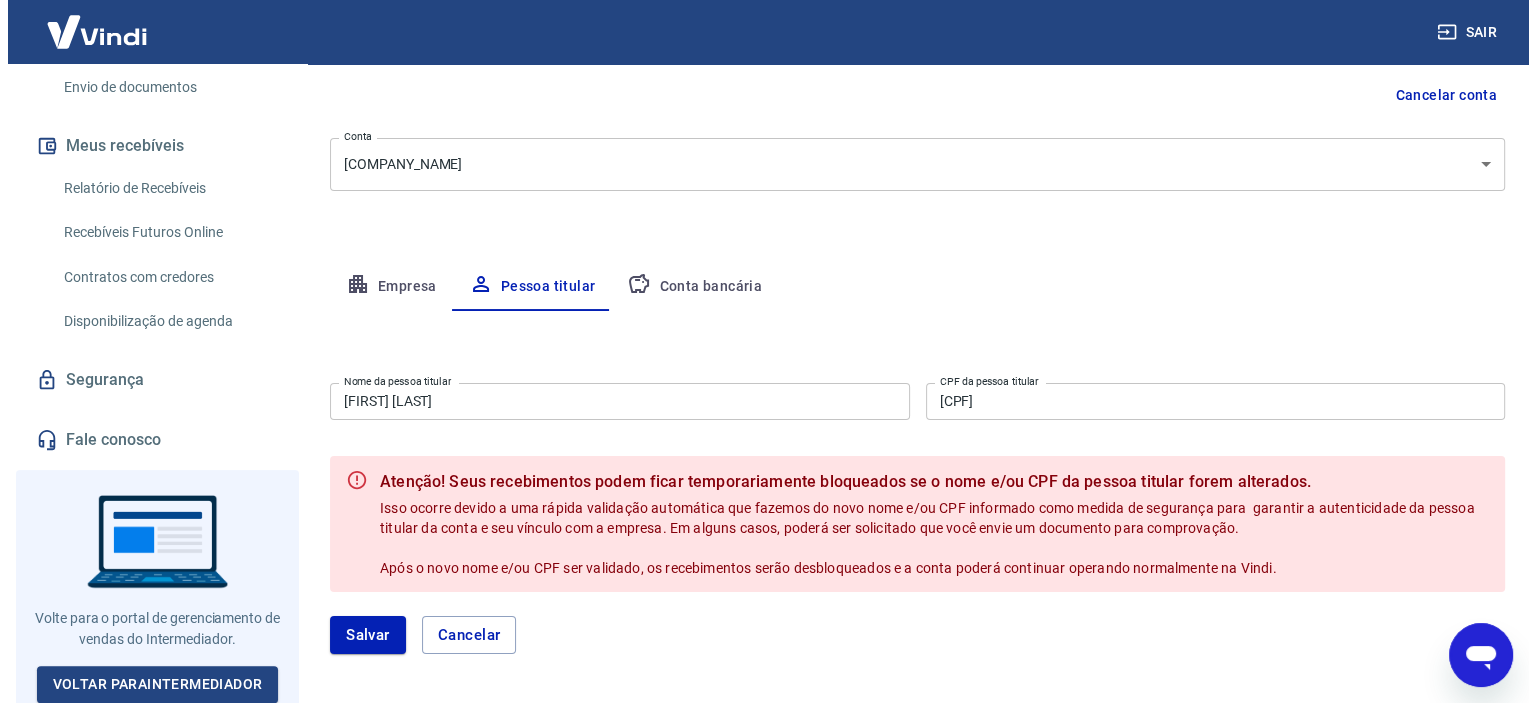 scroll, scrollTop: 280, scrollLeft: 0, axis: vertical 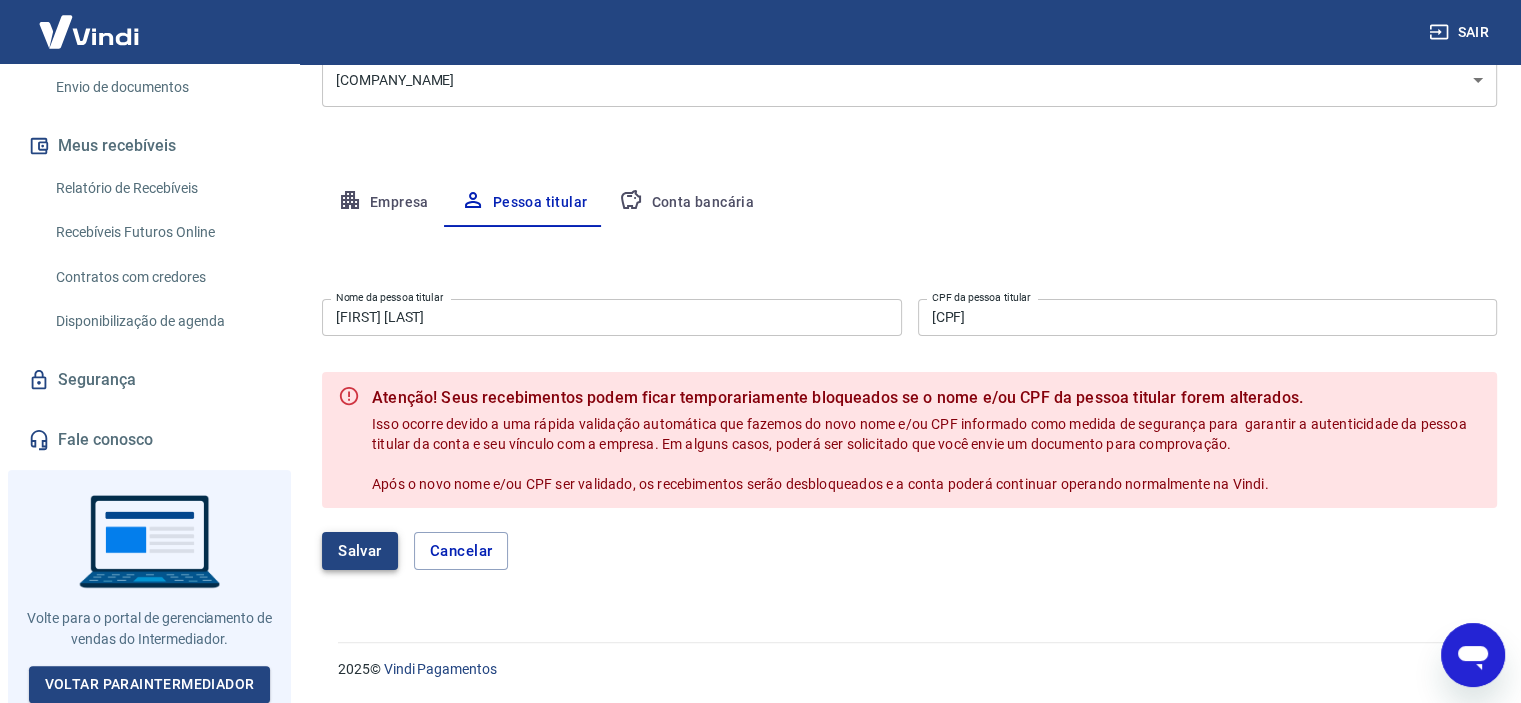 click on "Salvar" at bounding box center (360, 551) 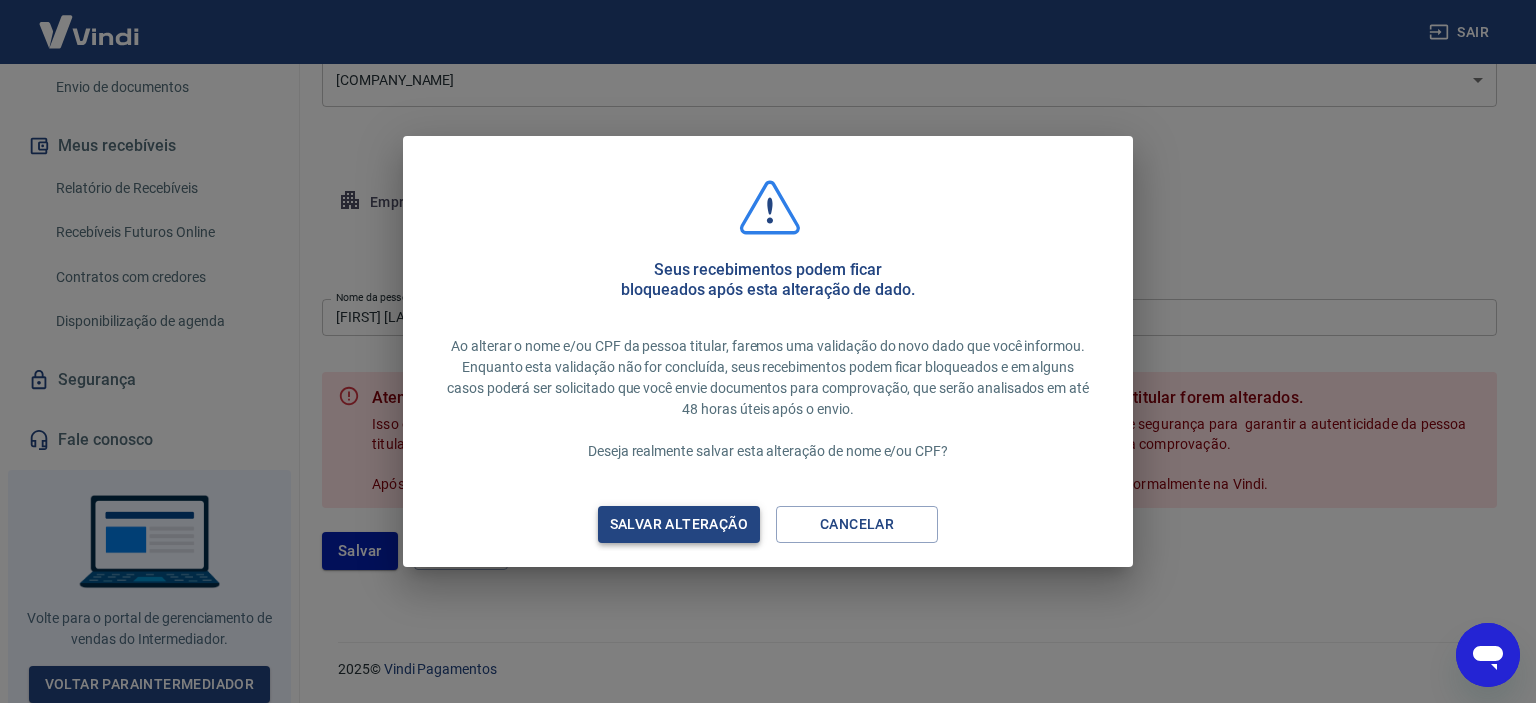 click on "Salvar alteração" at bounding box center [679, 524] 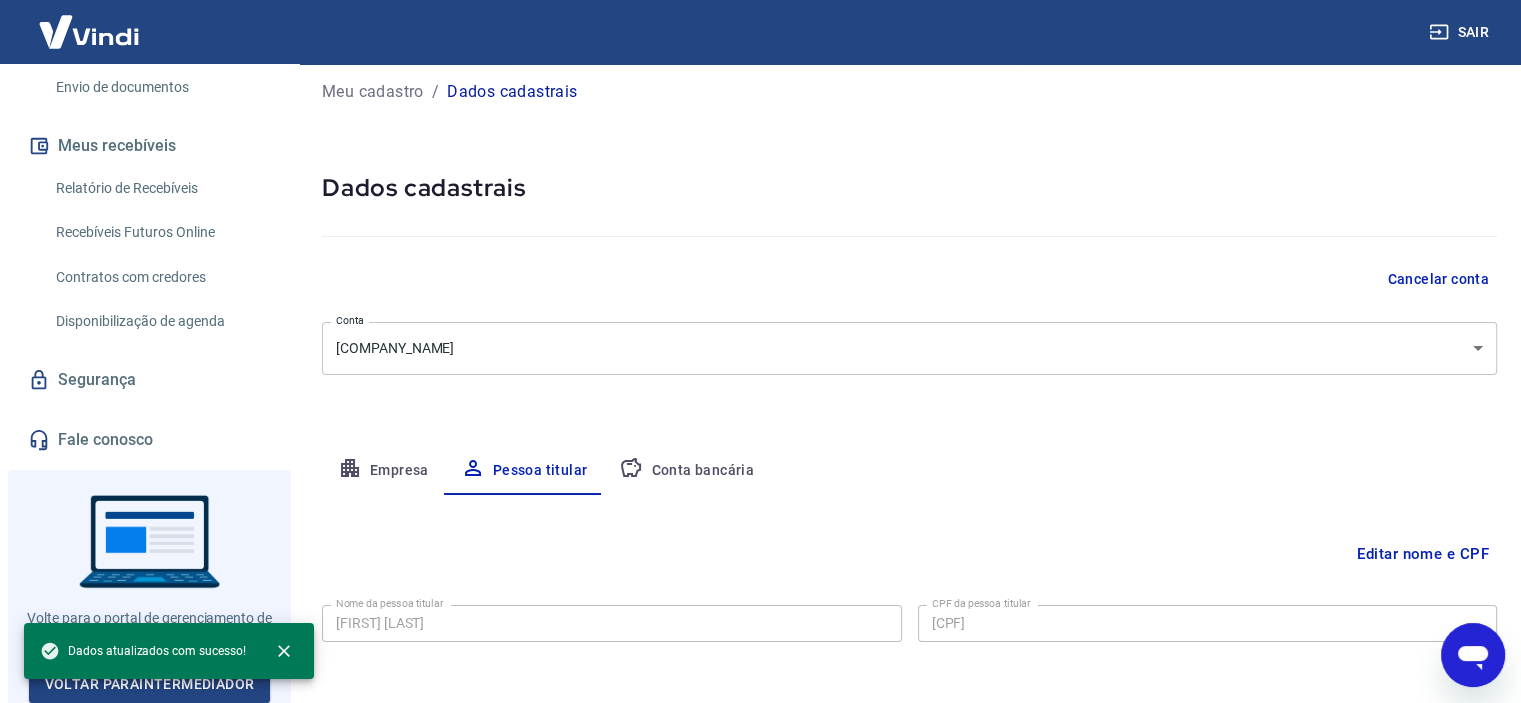 scroll, scrollTop: 96, scrollLeft: 0, axis: vertical 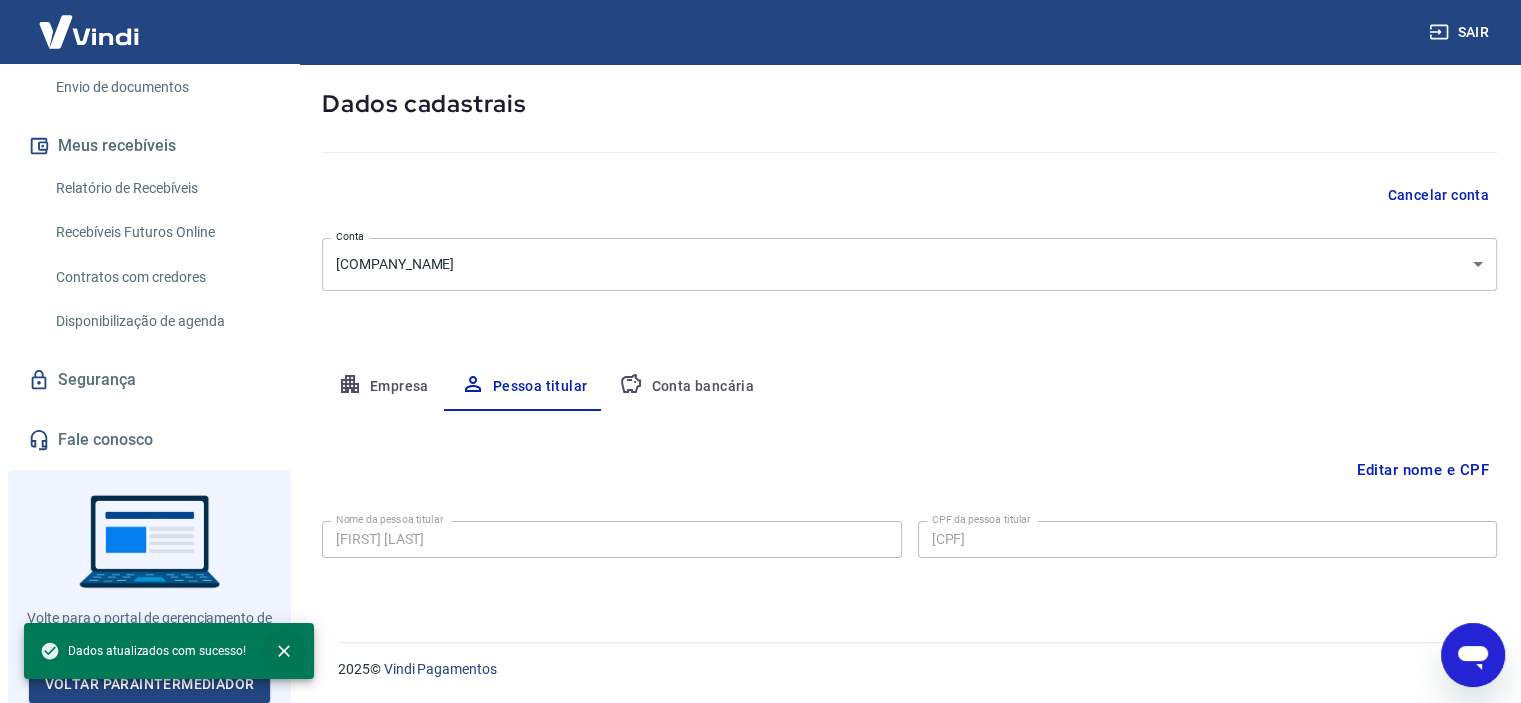 click 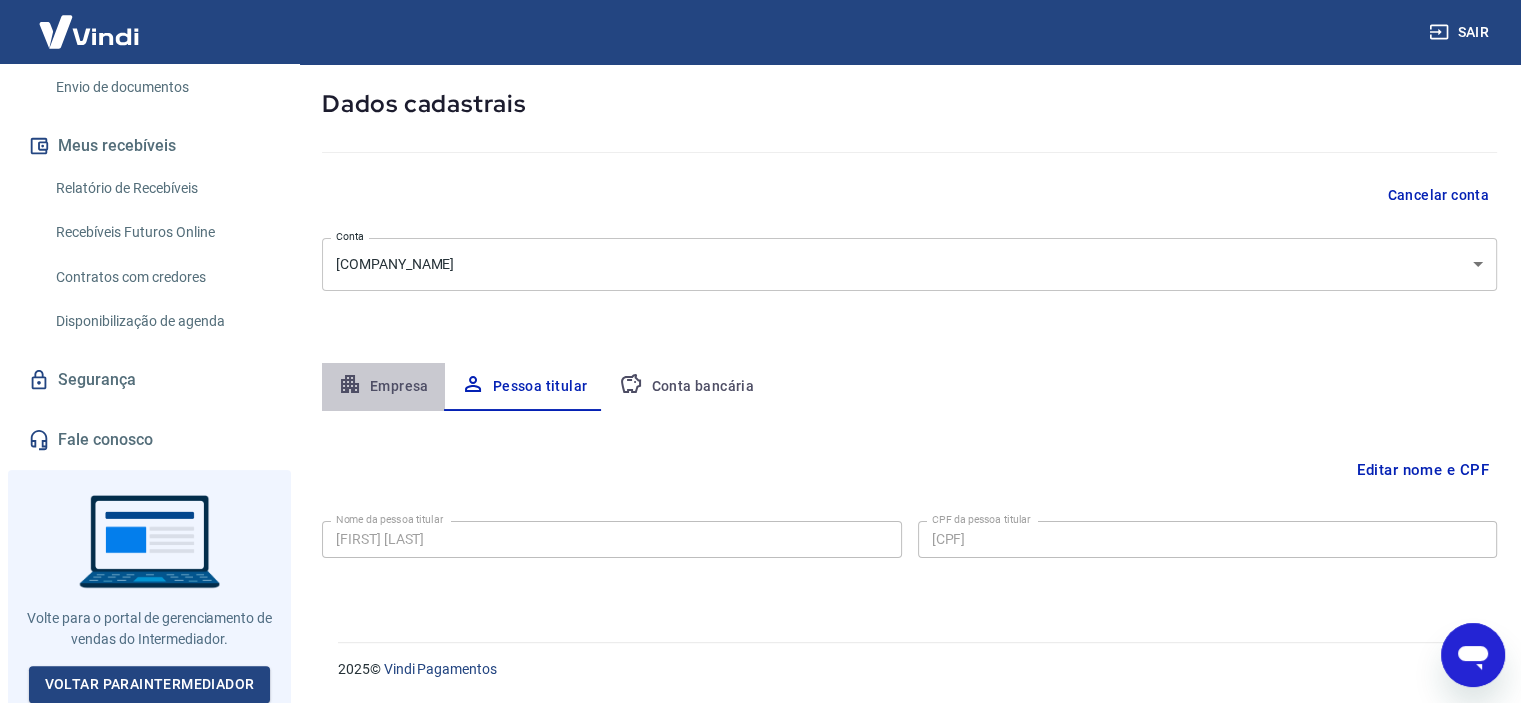 click on "Empresa" at bounding box center [383, 387] 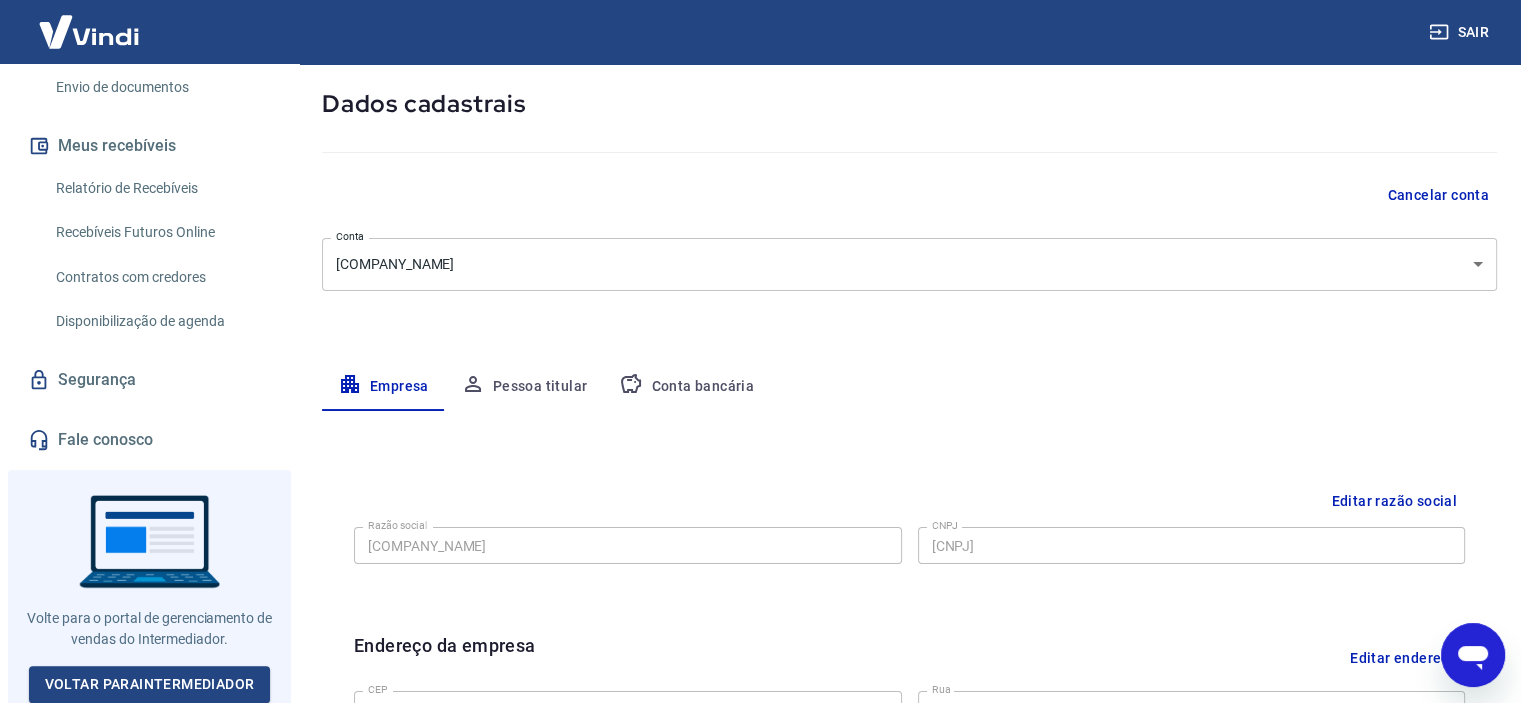 scroll, scrollTop: 0, scrollLeft: 0, axis: both 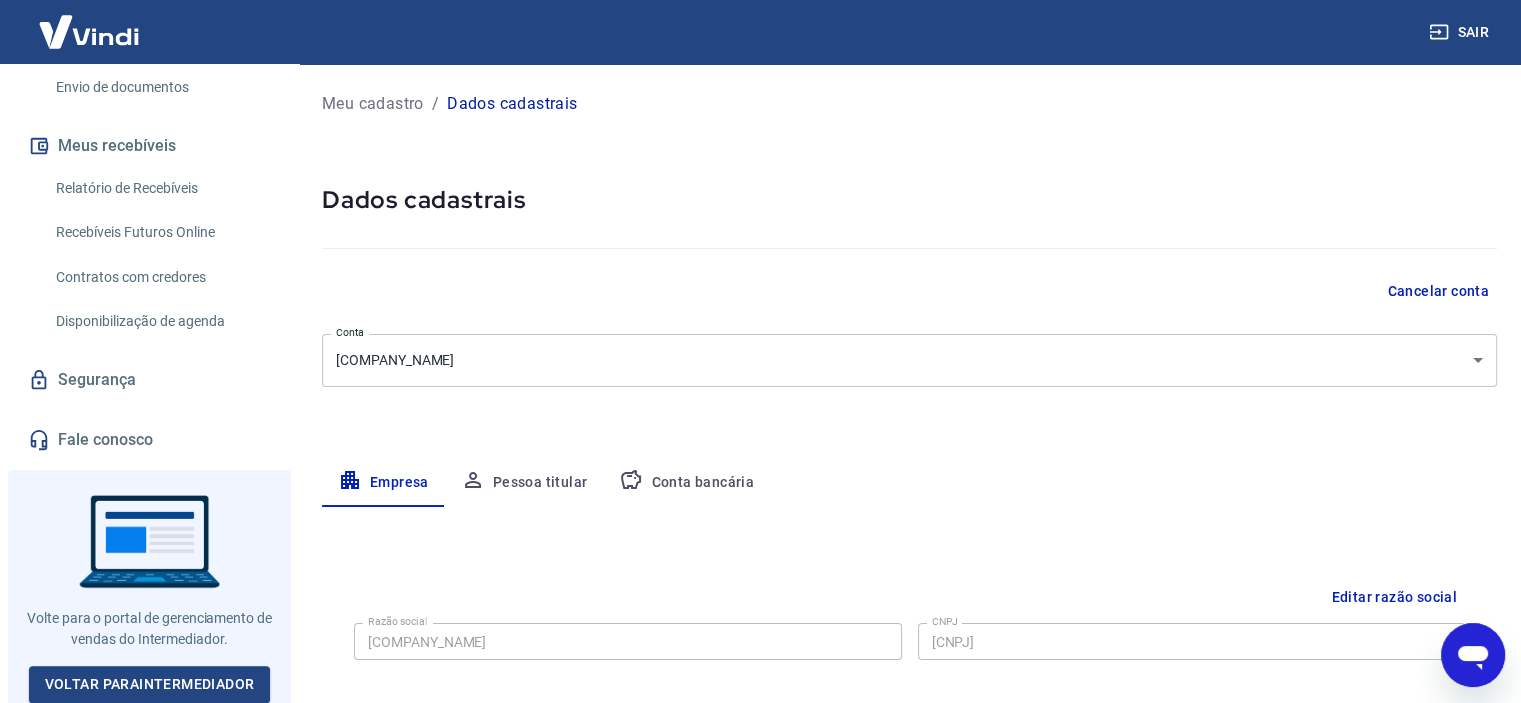 click on "Pessoa titular" at bounding box center (524, 483) 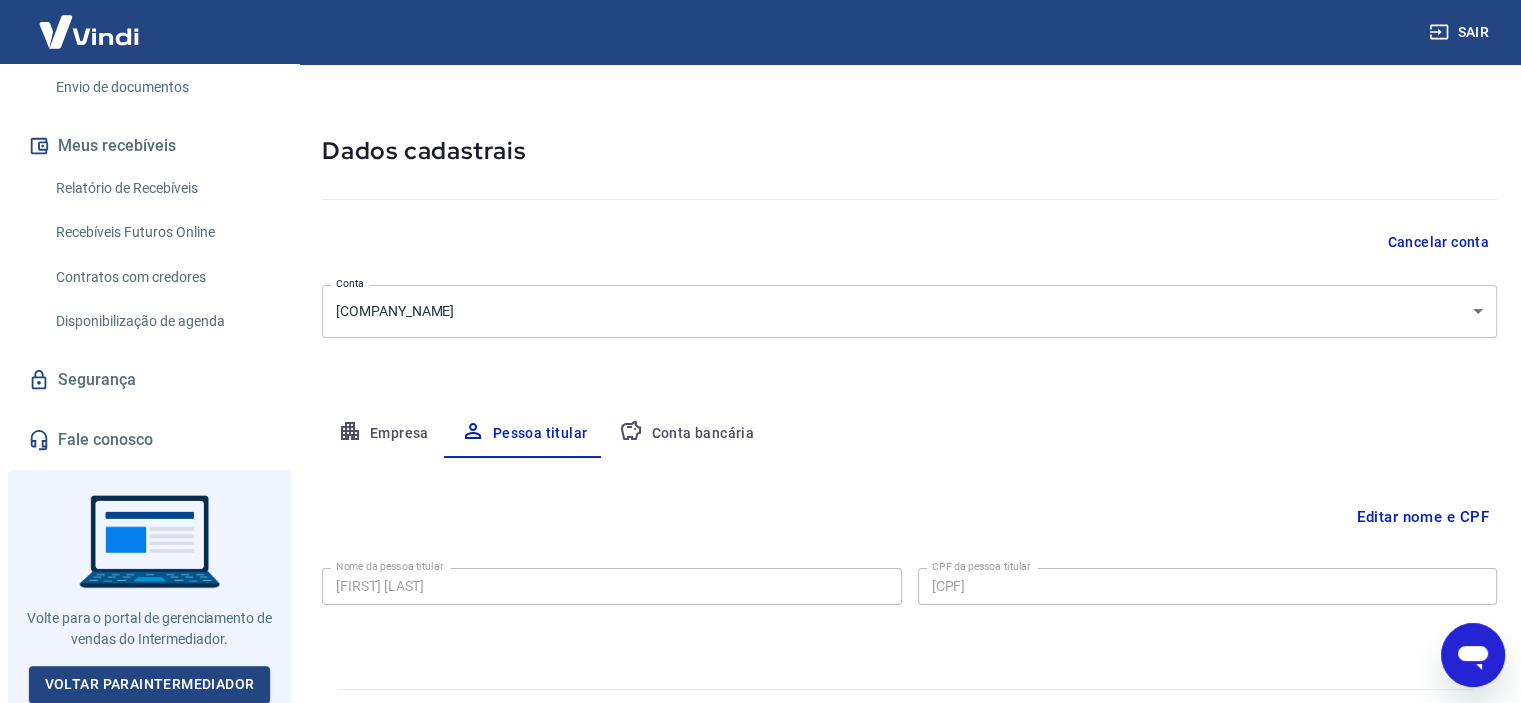 scroll, scrollTop: 96, scrollLeft: 0, axis: vertical 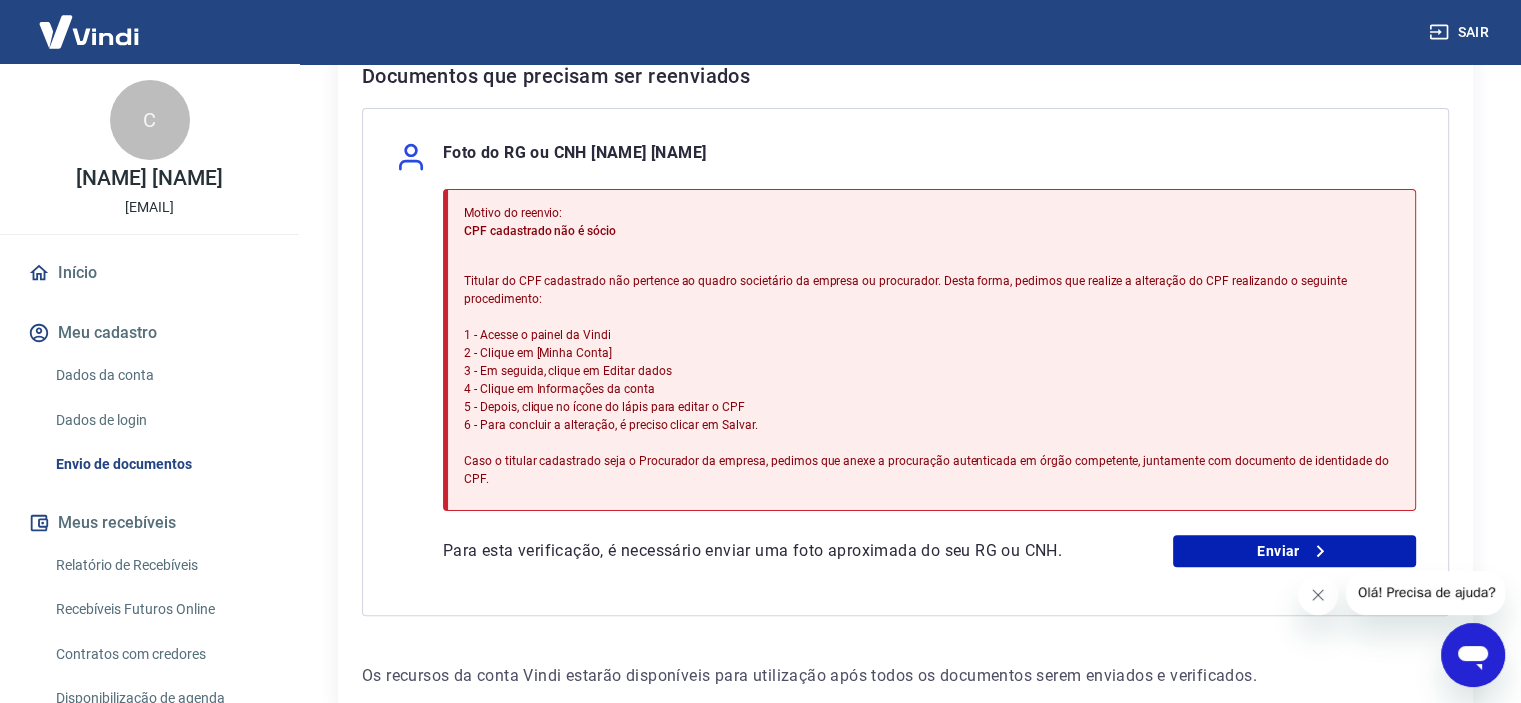 click on "Titular do CPF cadastrado não pertence ao quadro societário da empresa ou procurador. Desta forma, pedimos que realize a alteração do CPF realizando o seguinte procedimento:
1 - Acesse o painel da Vindi
2 - Clique em [Minha Conta]
3 - Em seguida, clique em Editar dados
4 - Clique em Informações da conta
5 - Depois, clique no ícone do lápis para editar o CPF
6 - Para concluir a alteração, é preciso clicar em Salvar.
Caso o titular cadastrado seja o Procurador da empresa, pedimos que anexe a procuração autenticada em órgão competente, juntamente com documento de identidade do CPF." at bounding box center (931, 380) 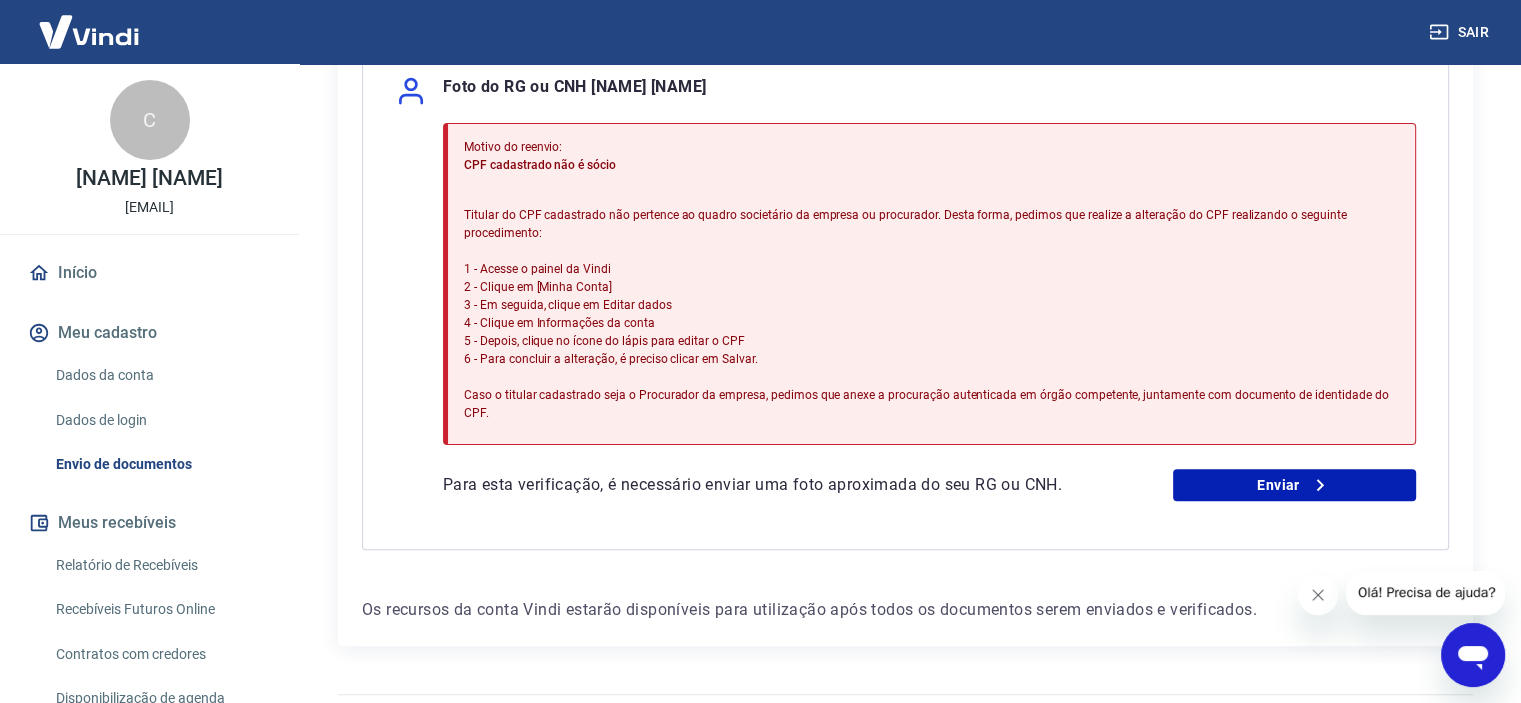 scroll, scrollTop: 525, scrollLeft: 0, axis: vertical 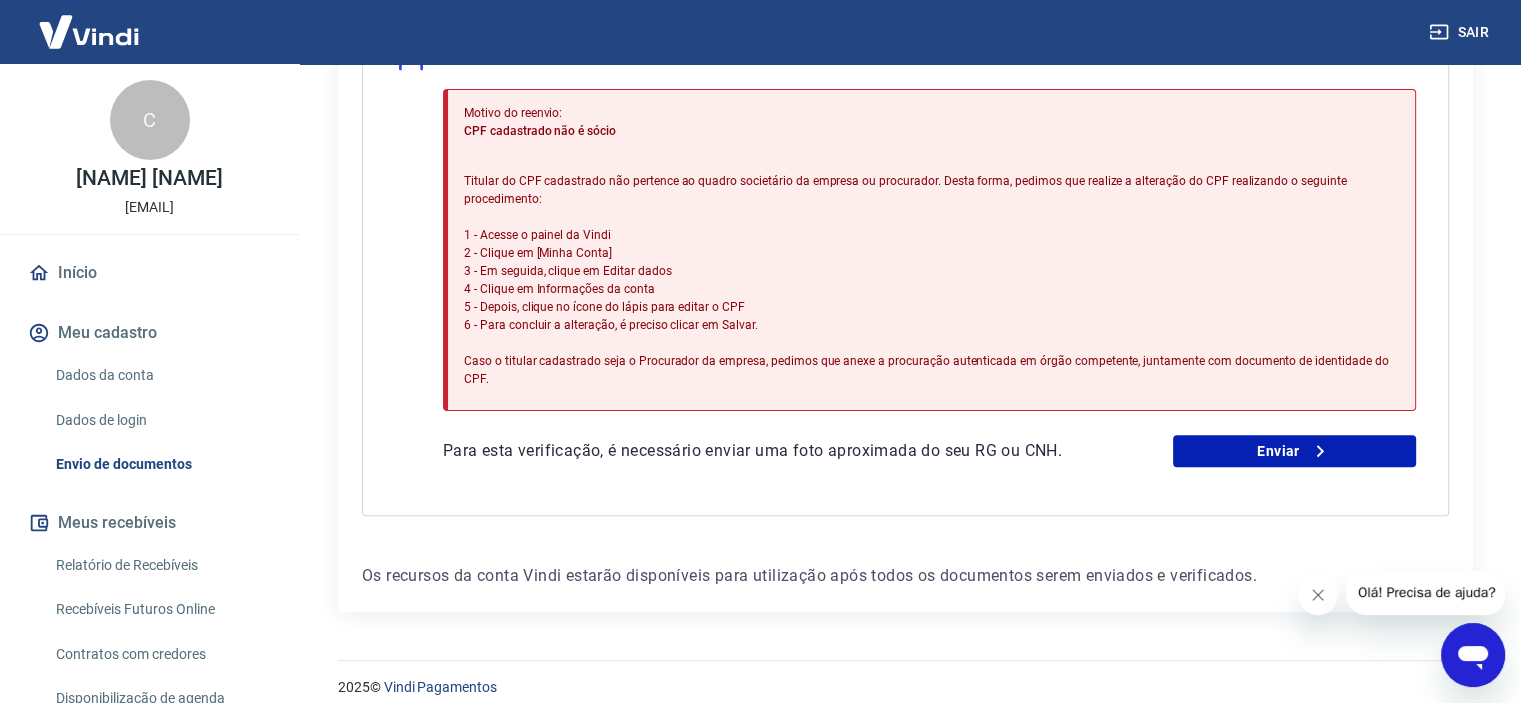 click on "Para esta verificação, é necessário enviar uma foto aproximada do seu RG ou CNH." at bounding box center [759, 451] 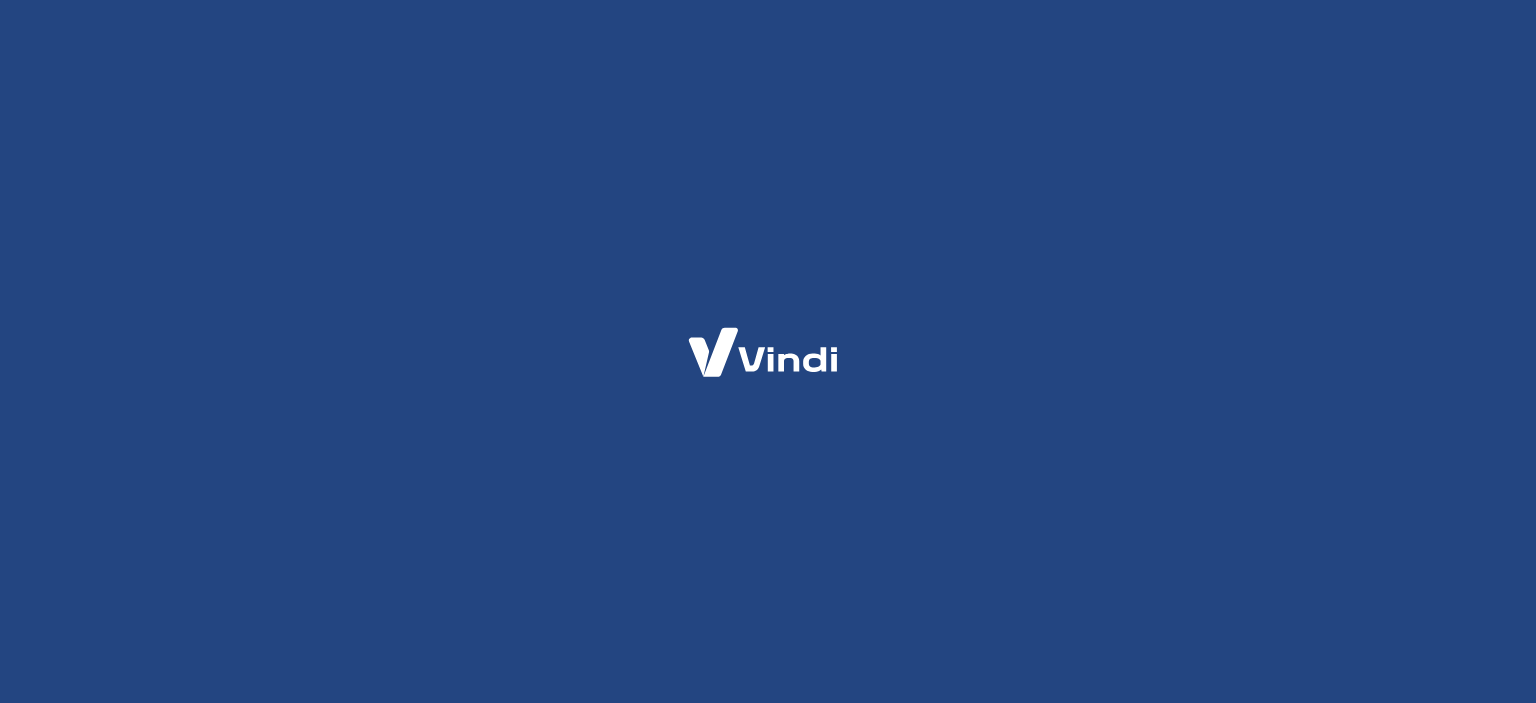 scroll, scrollTop: 0, scrollLeft: 0, axis: both 